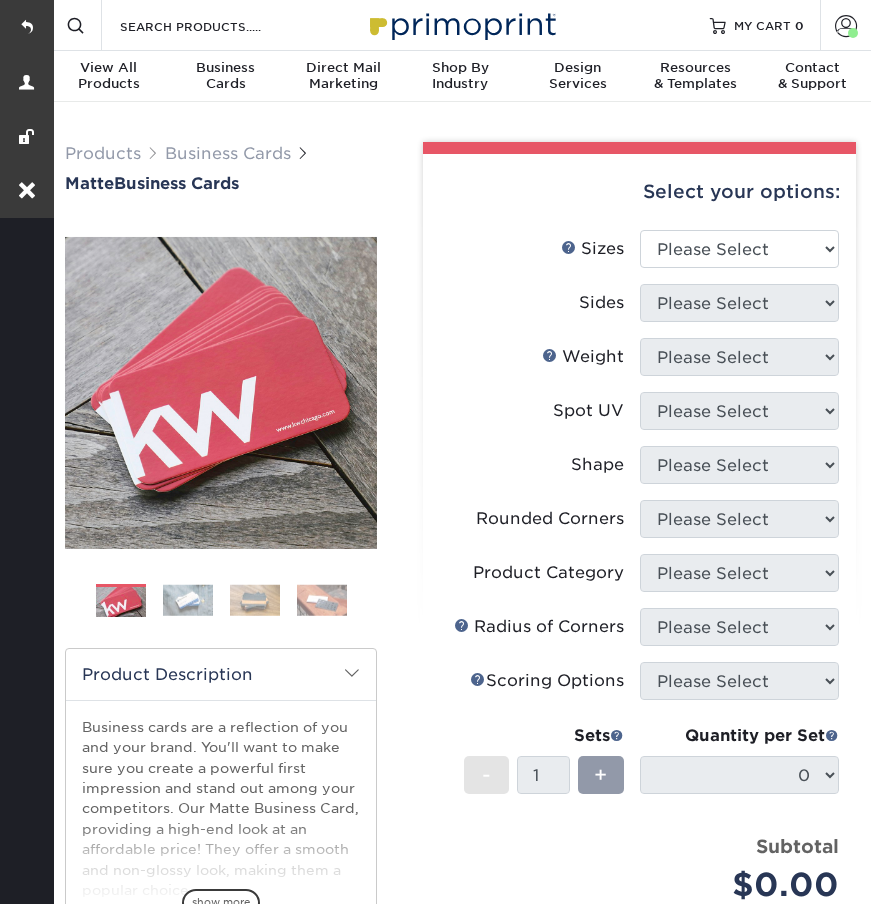 scroll, scrollTop: 0, scrollLeft: 0, axis: both 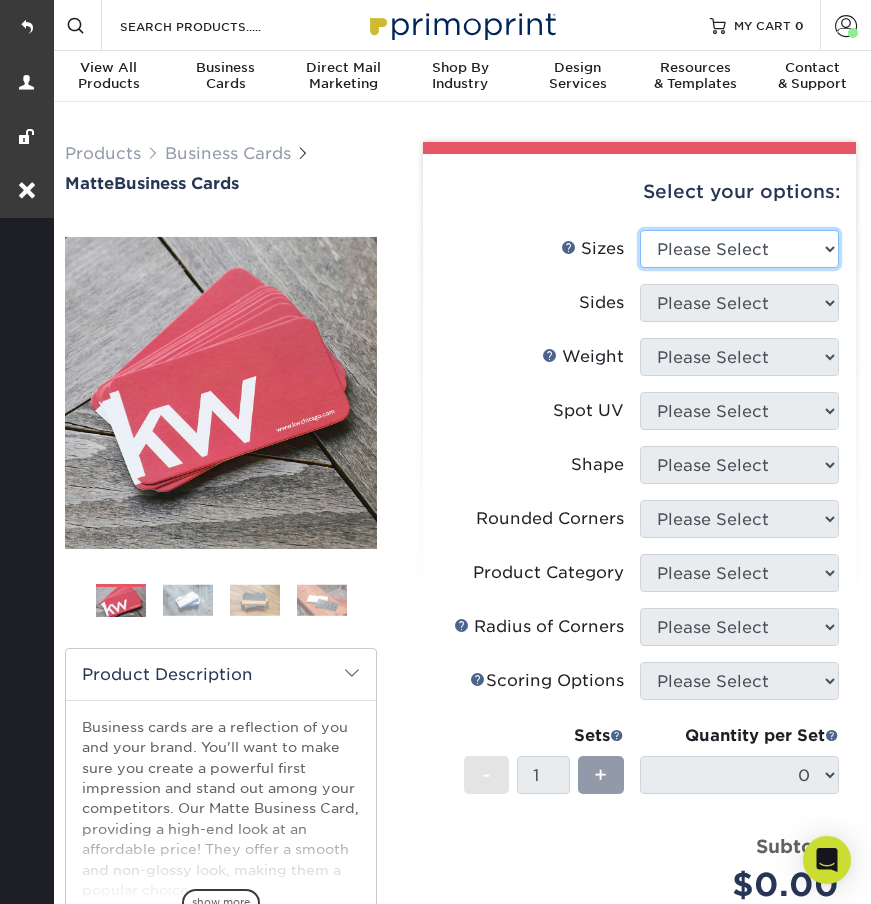 select on "2.00x3.50" 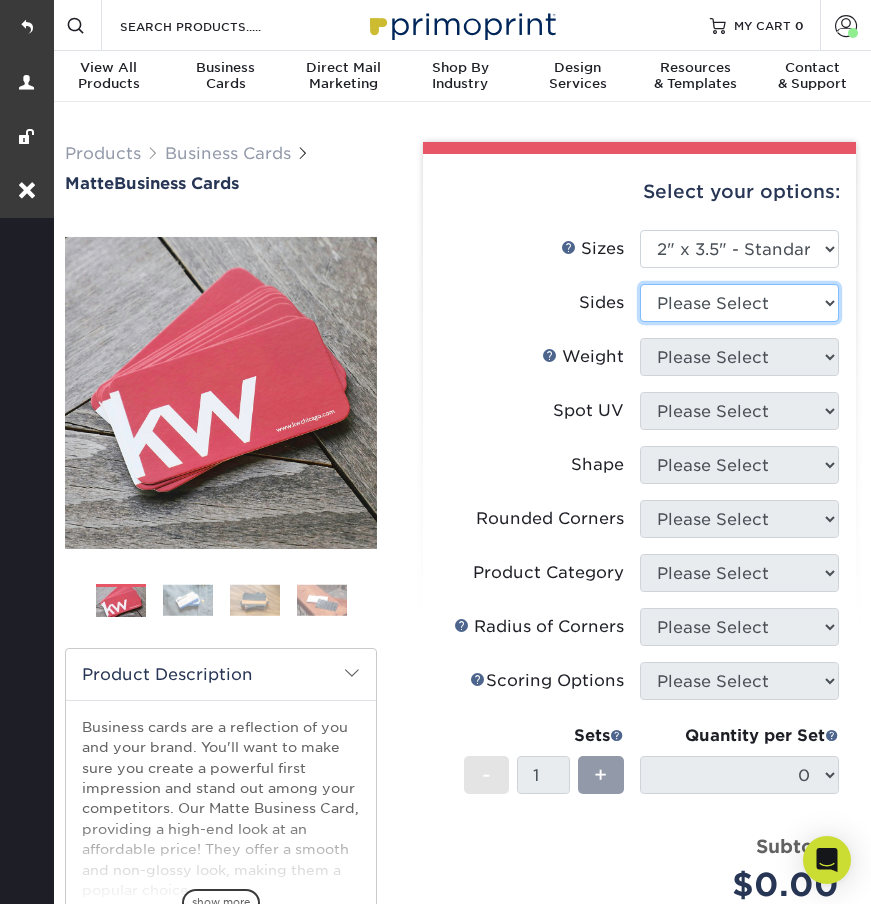 select on "13abbda7-1d64-4f25-8bb2-c179b224825d" 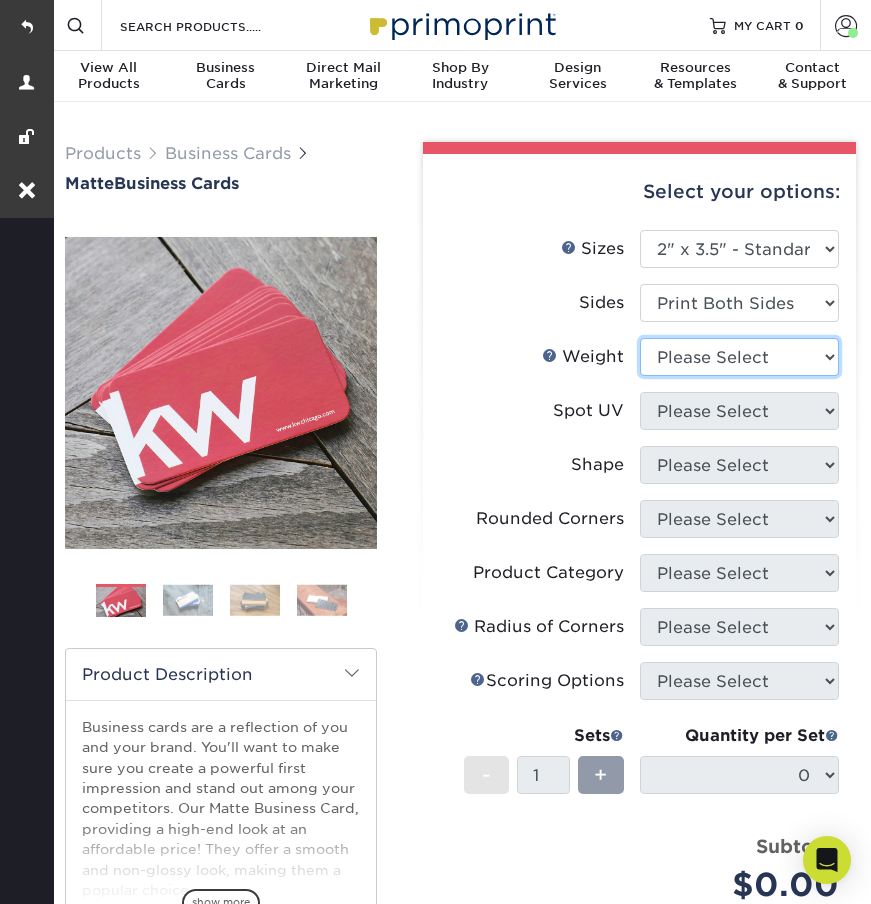 select on "16PT" 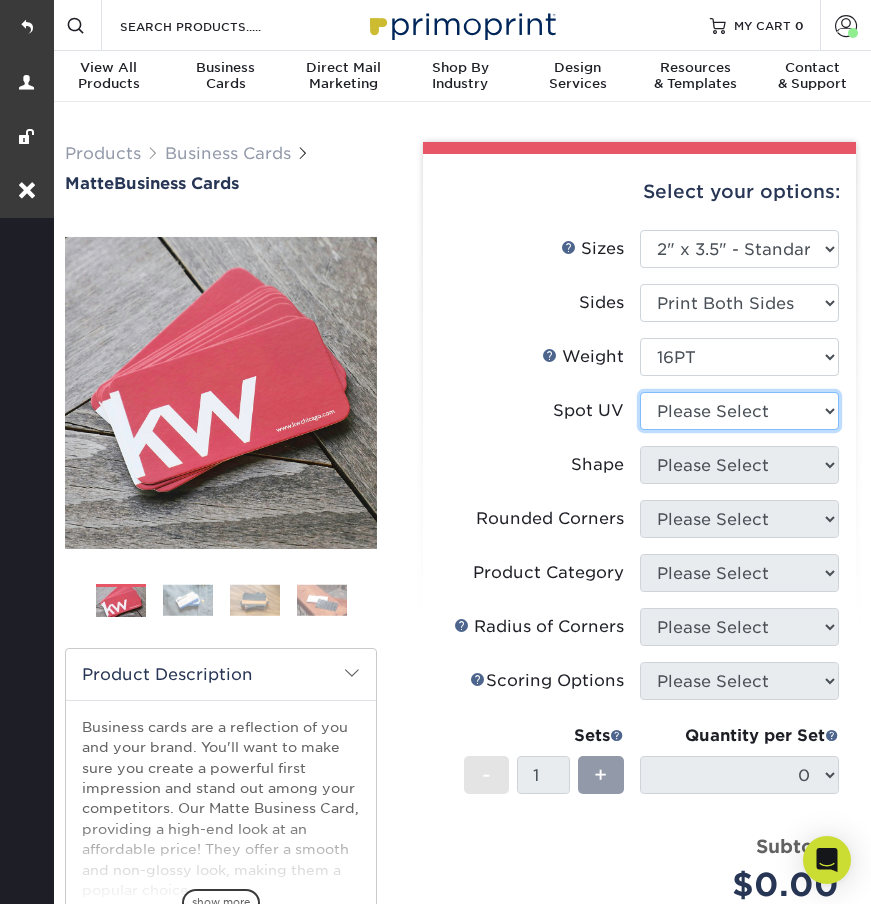 select on "3" 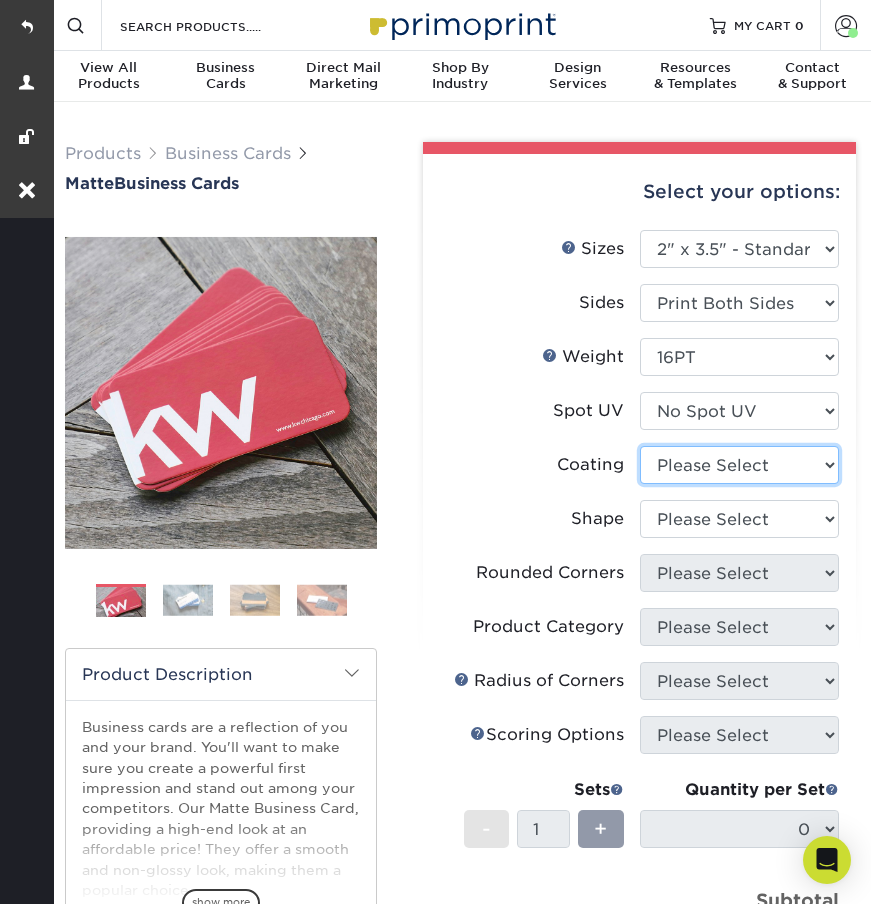 select on "121bb7b5-3b4d-429f-bd8d-bbf80e953313" 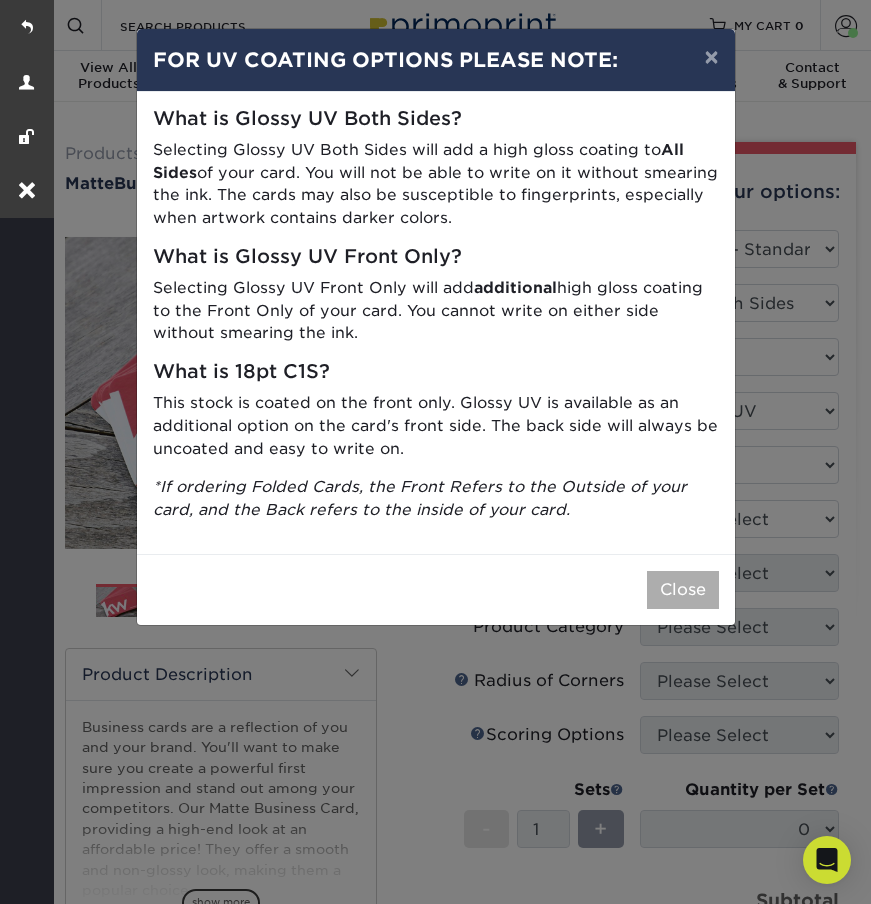click on "Close" at bounding box center [683, 590] 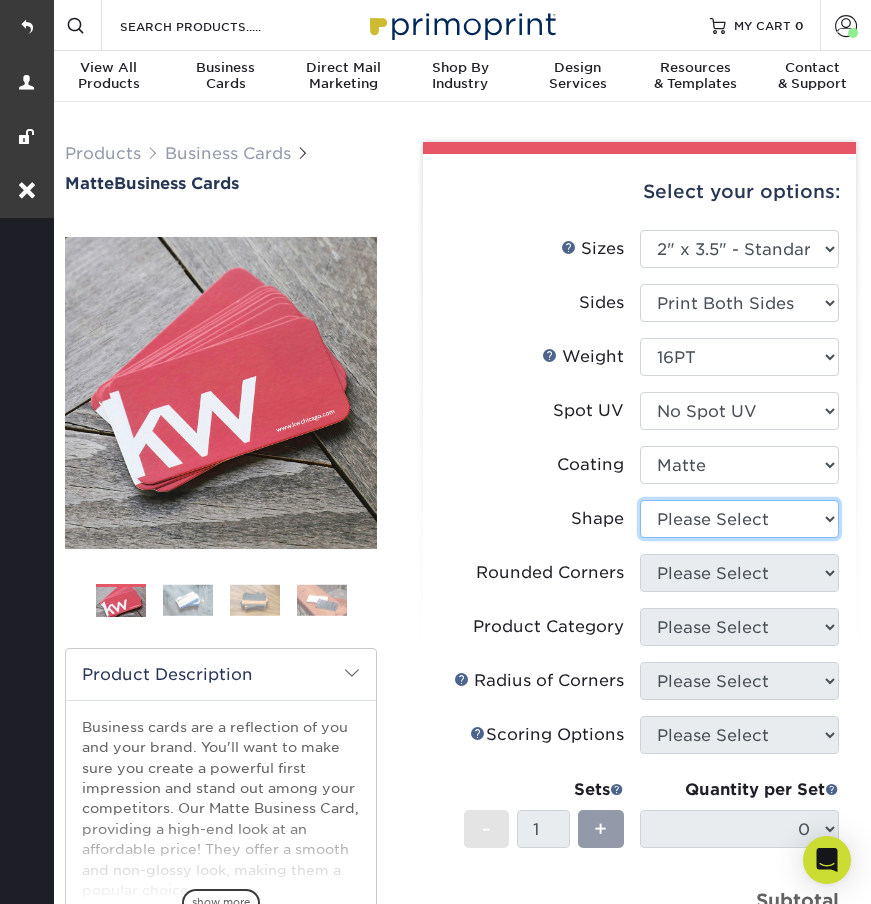 select on "standard" 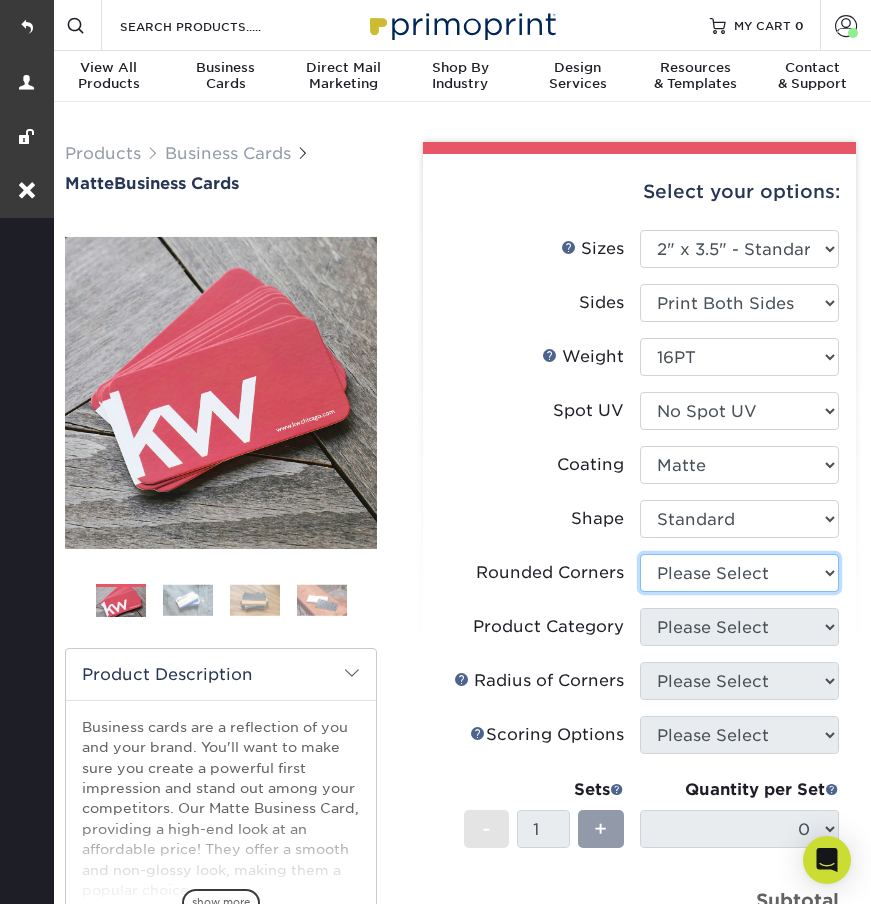 select on "7672df9e-0e0a-464d-8e1f-920c575e4da3" 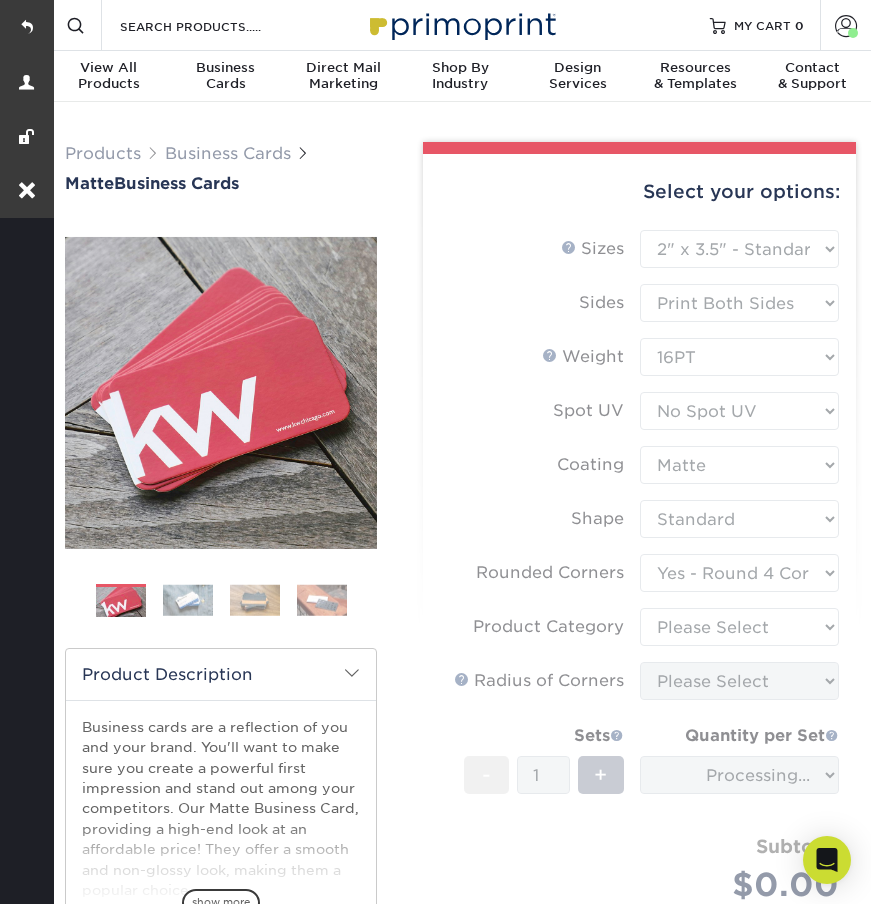 click on "Sizes Help Sizes
Please Select
1.5" x 3.5"  - Mini
1.75" x 3.5" - Mini 2" x 2" - Square 2" x 3" - Mini No" at bounding box center (639, 589) 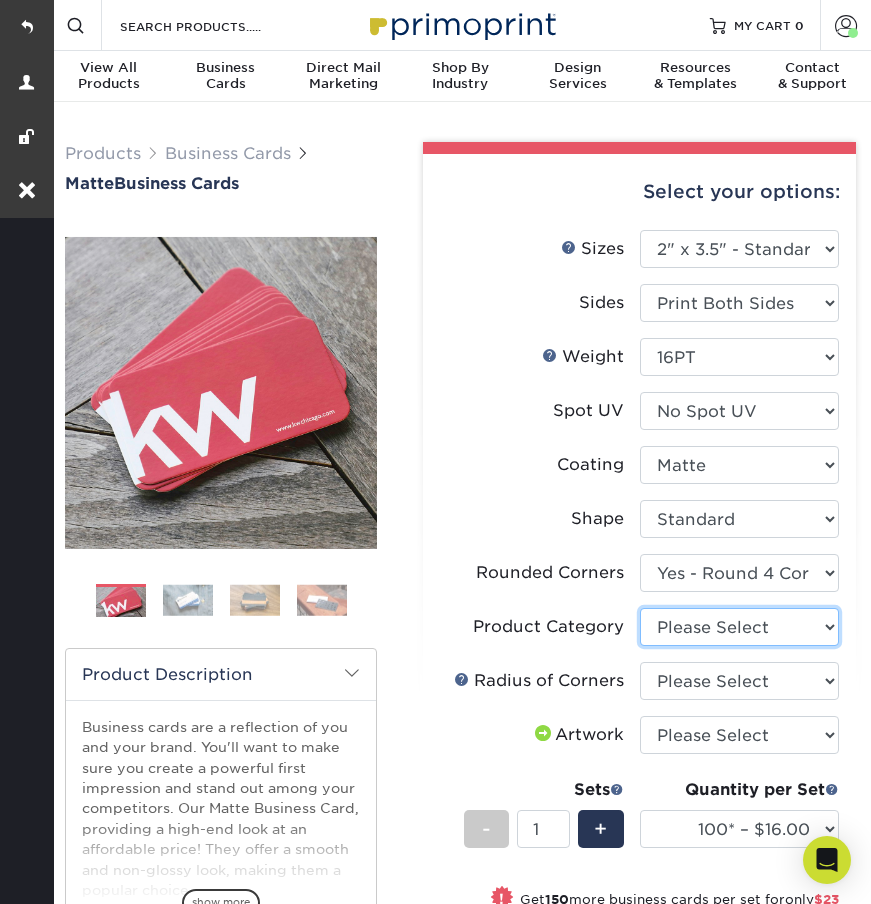 select on "3b5148f1-0588-4f88-a218-97bcfdce65c1" 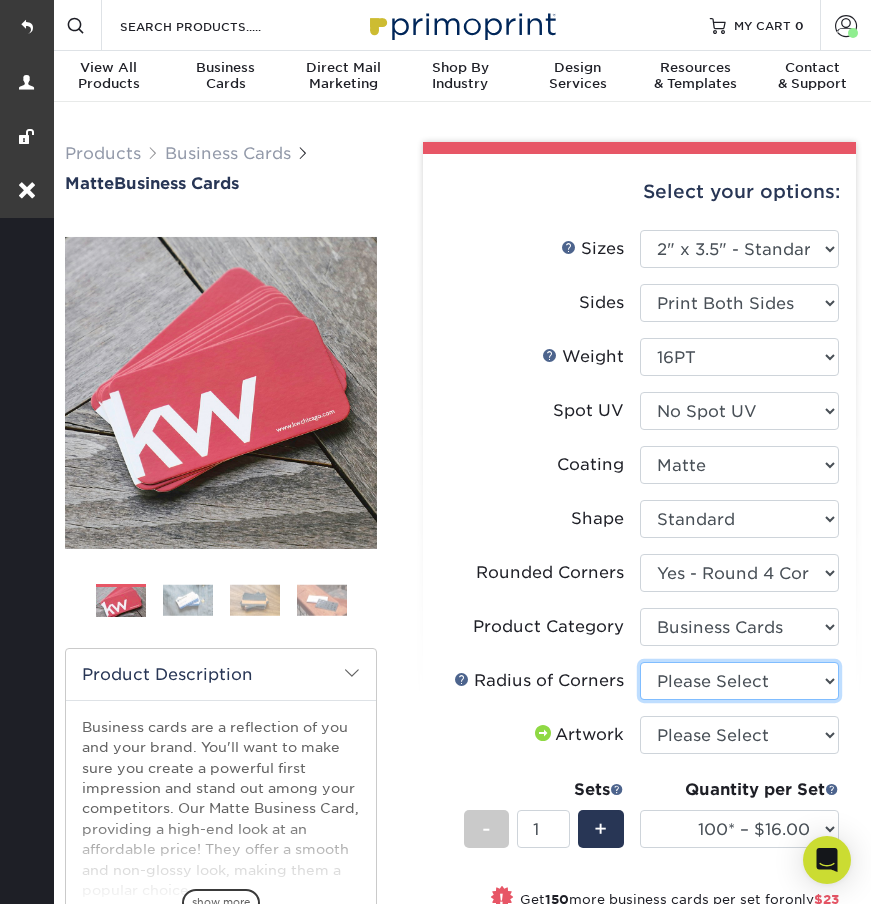 select on "479fbfe7-6a0c-4895-8c9a-81739b7486c9" 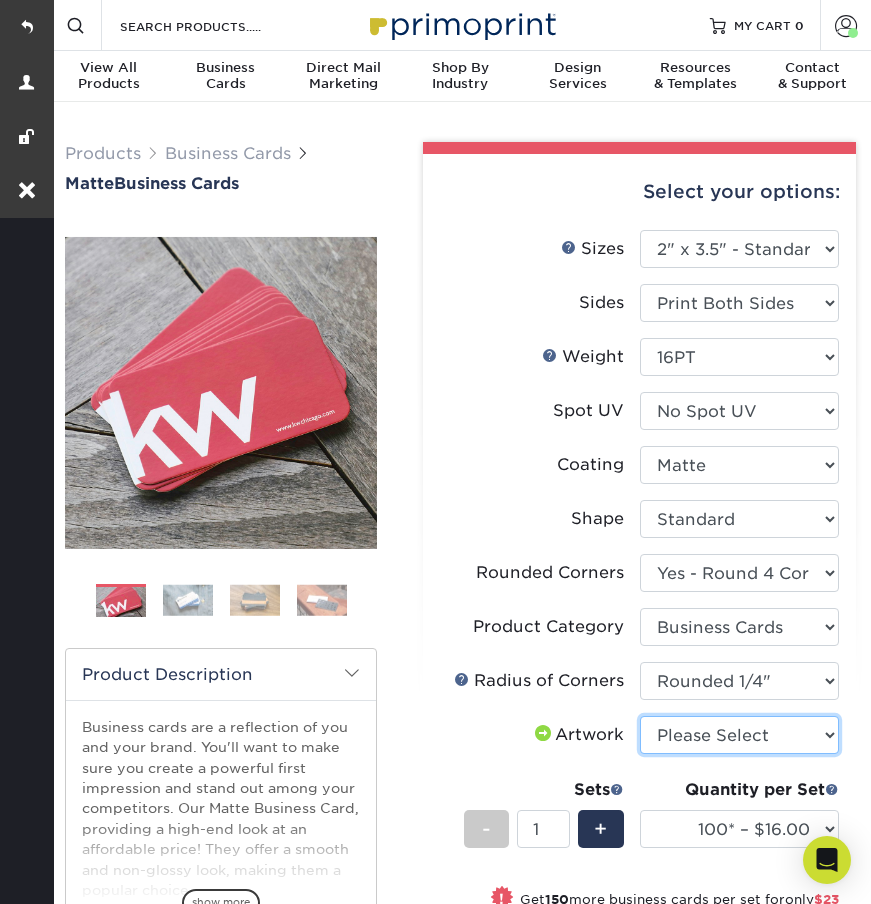 select on "upload" 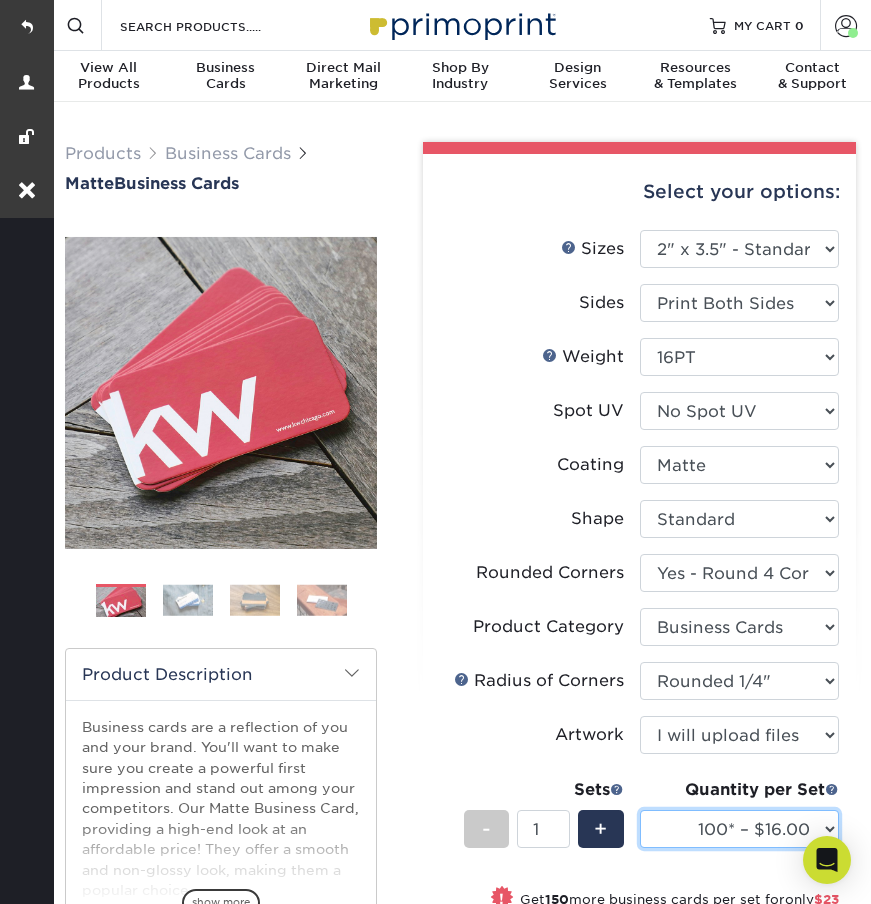 select on "250* – $39.00" 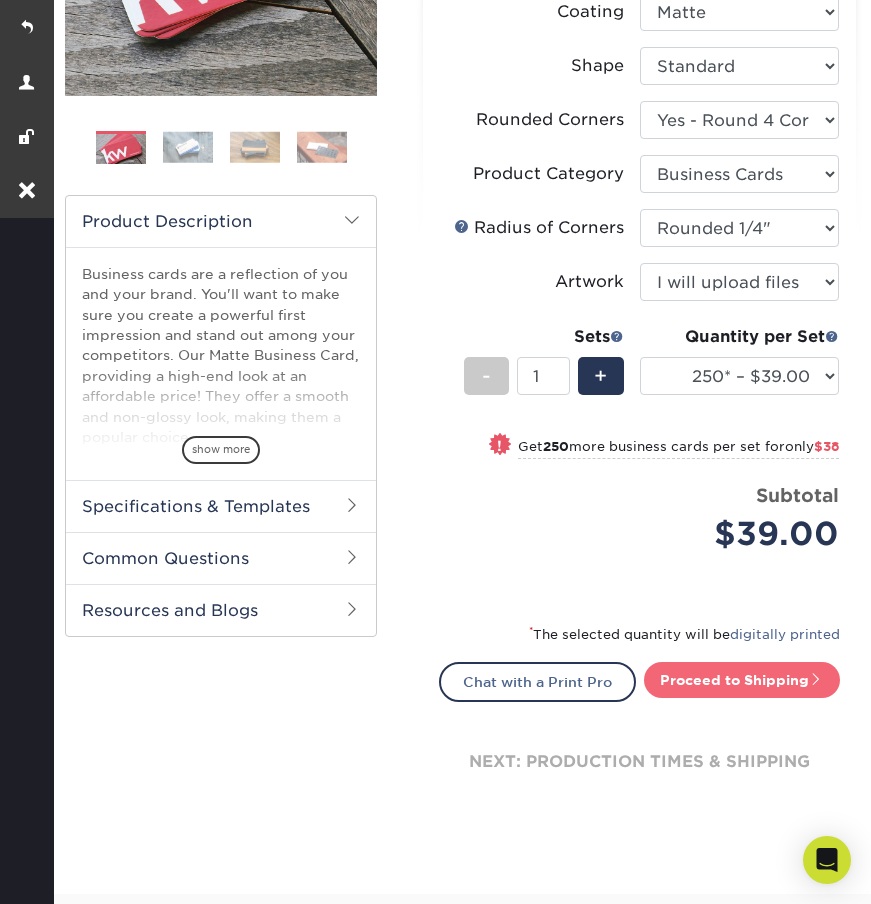 click on "Proceed to Shipping" at bounding box center (742, 680) 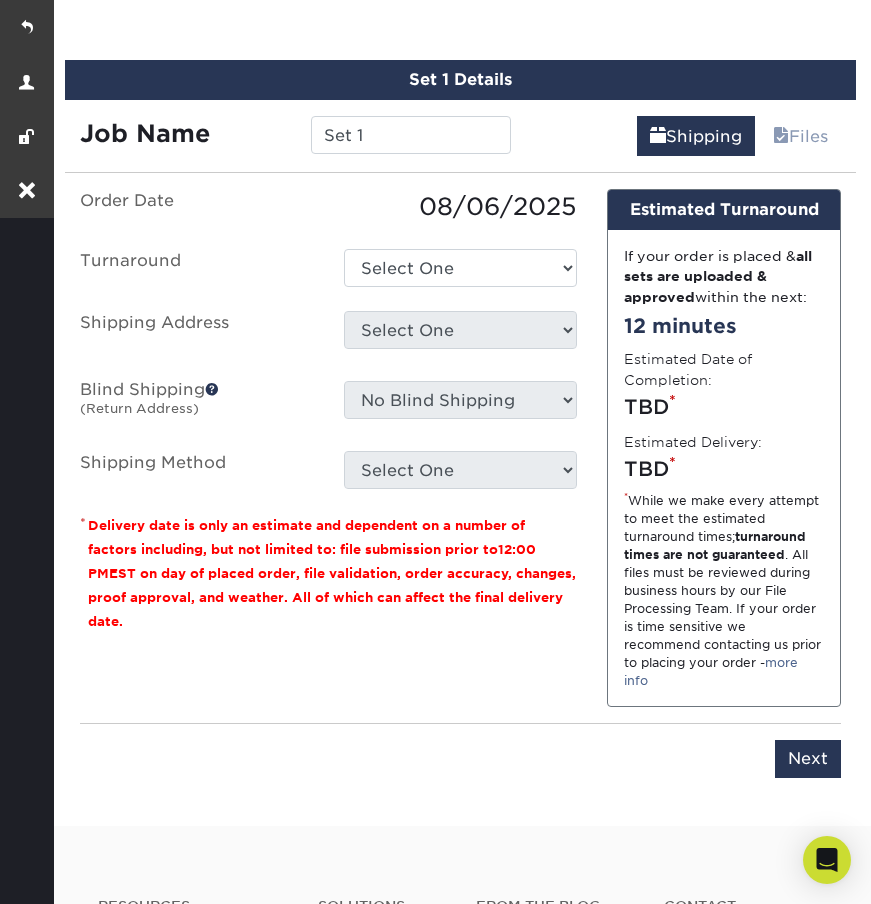 scroll, scrollTop: 1167, scrollLeft: 0, axis: vertical 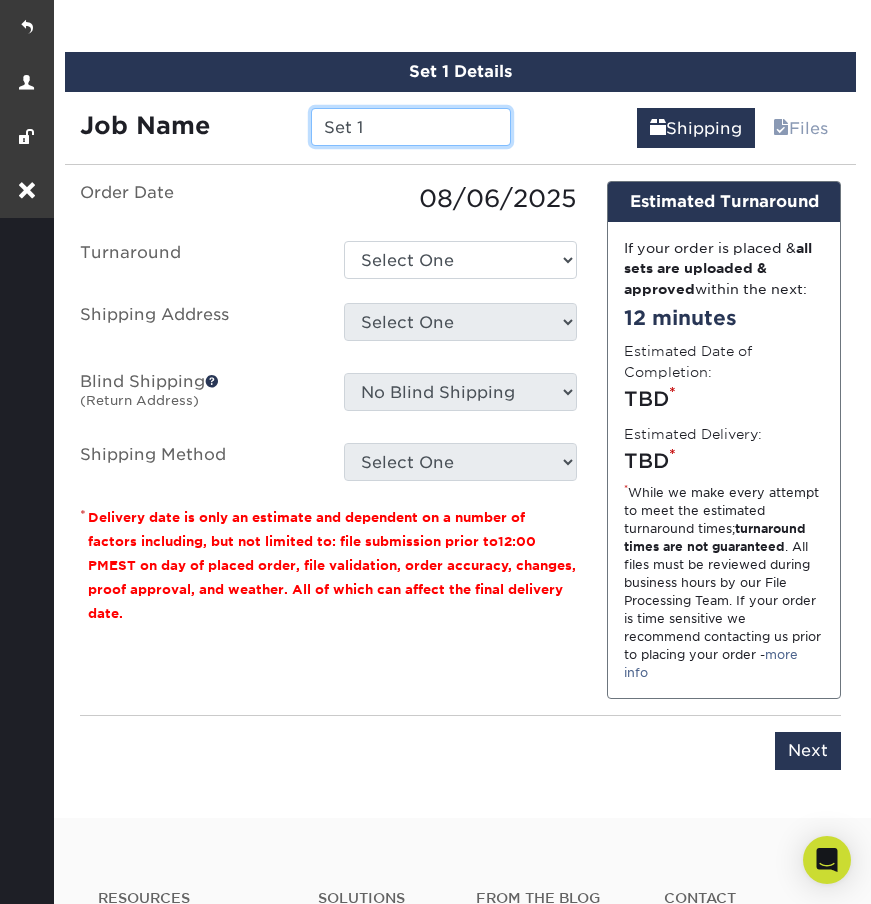 drag, startPoint x: 387, startPoint y: 130, endPoint x: 302, endPoint y: 131, distance: 85.00588 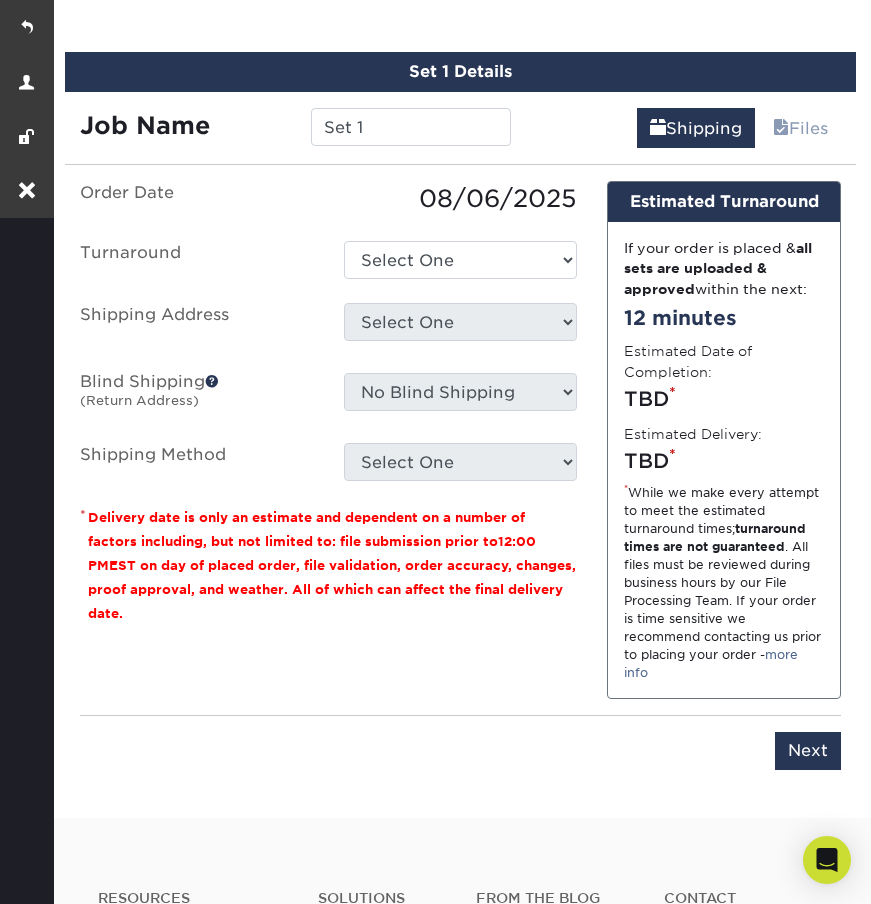 drag, startPoint x: 204, startPoint y: 7, endPoint x: 400, endPoint y: 111, distance: 221.88286 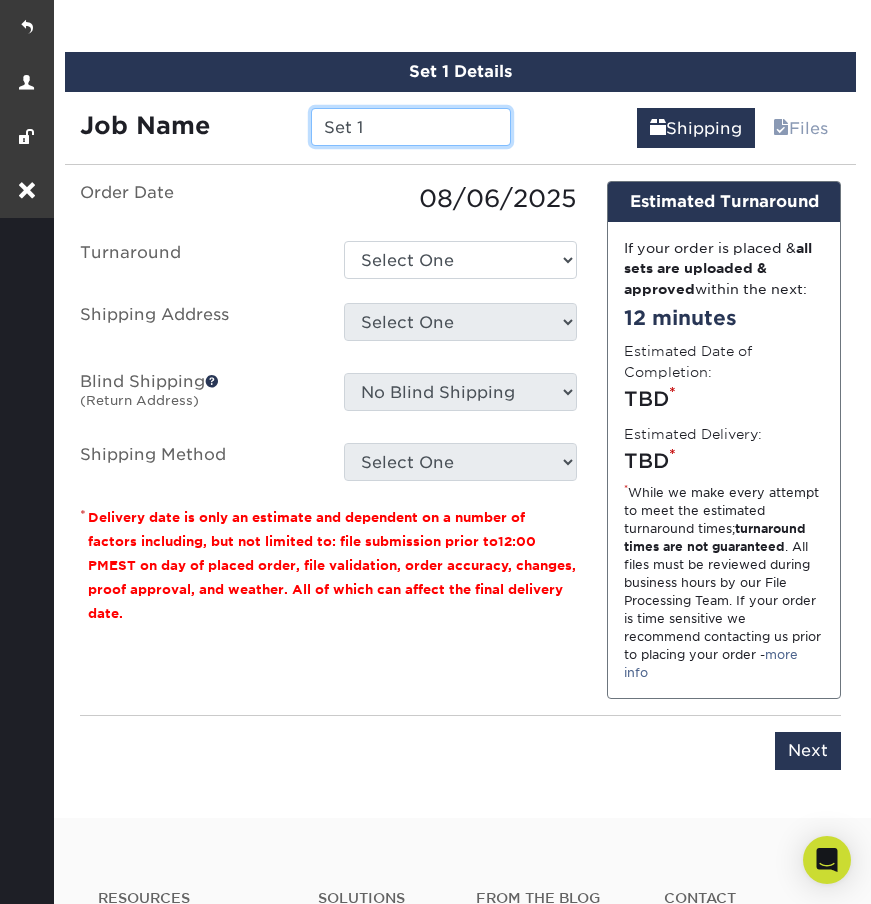 drag, startPoint x: 383, startPoint y: 123, endPoint x: 300, endPoint y: 121, distance: 83.02409 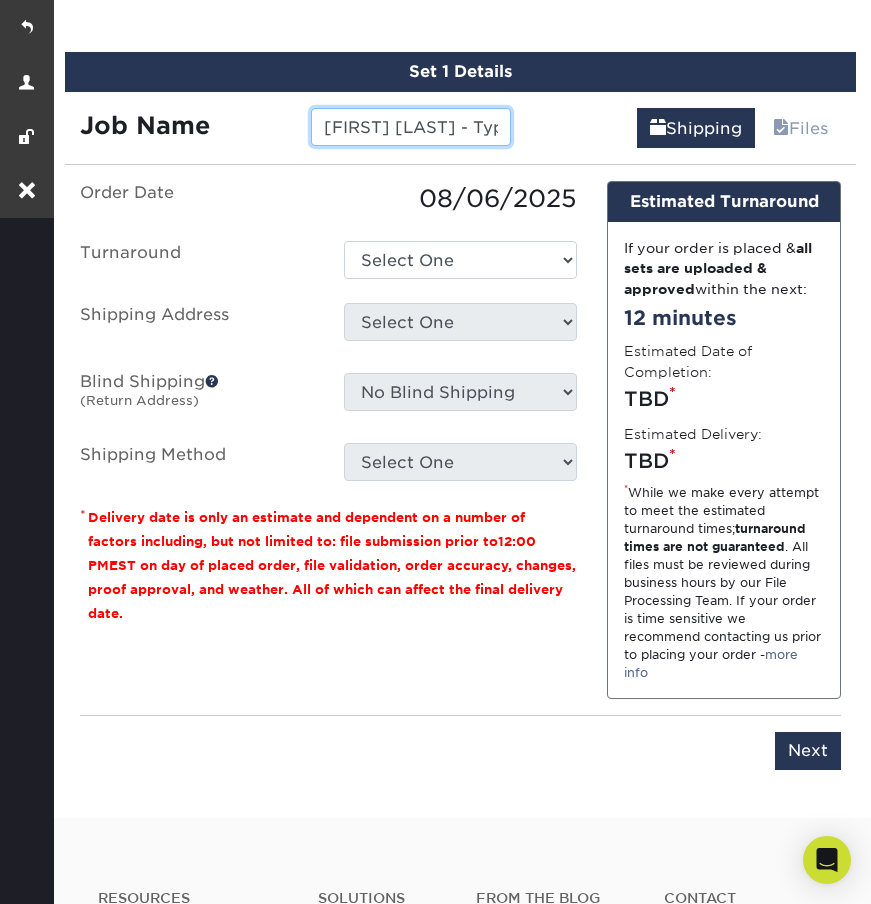 type on "[FIRST] [LAST] - Typesetting" 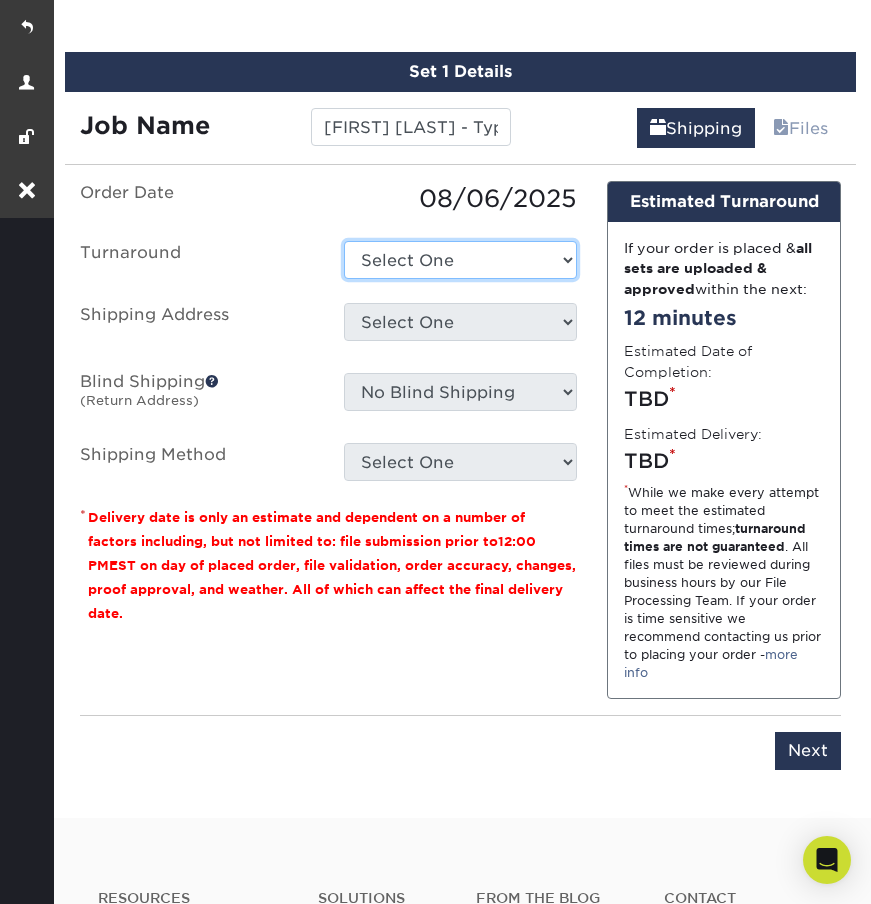 select on "[UUID]" 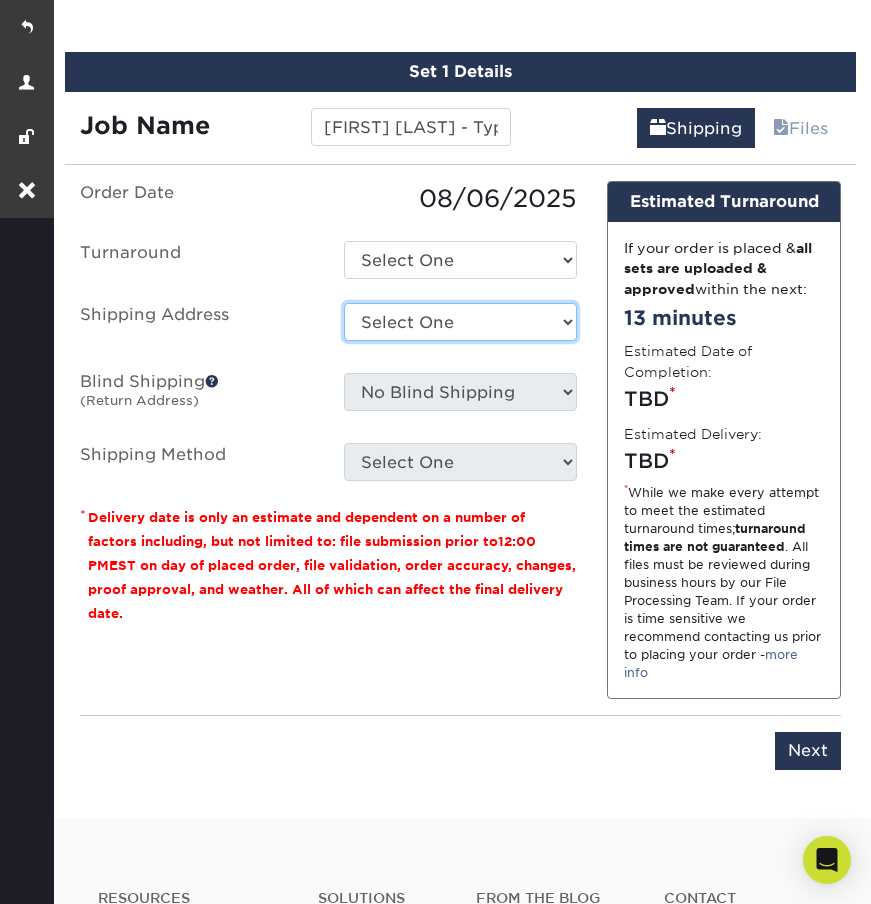 select on "newaddress" 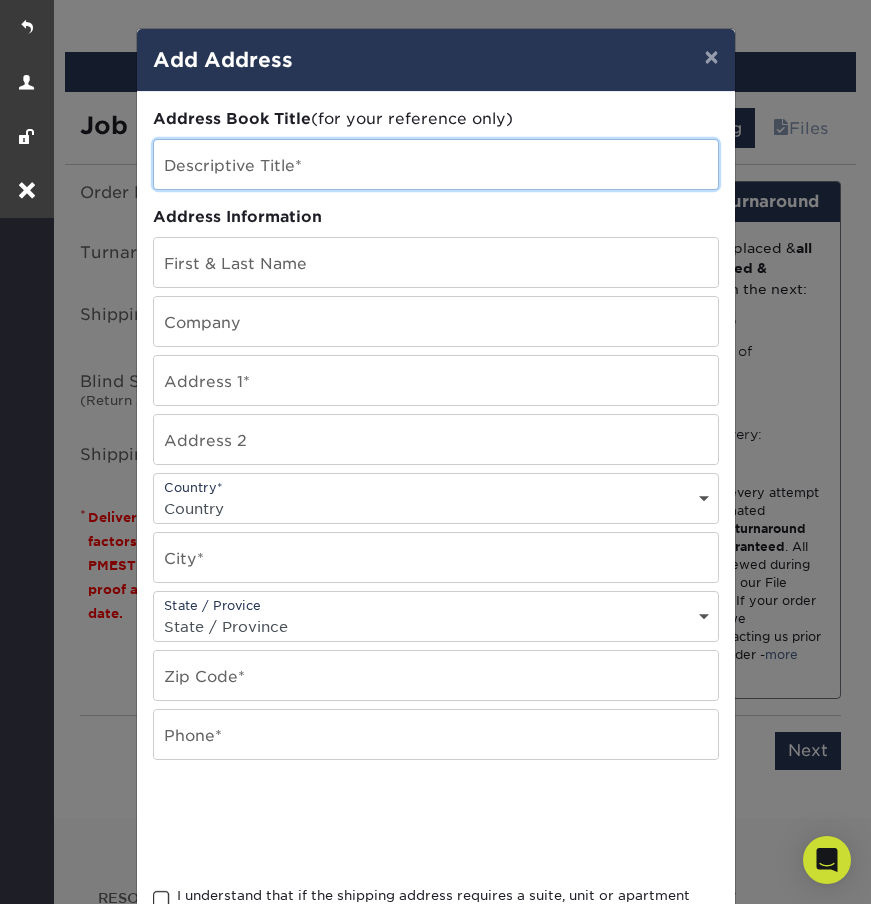 click at bounding box center (436, 164) 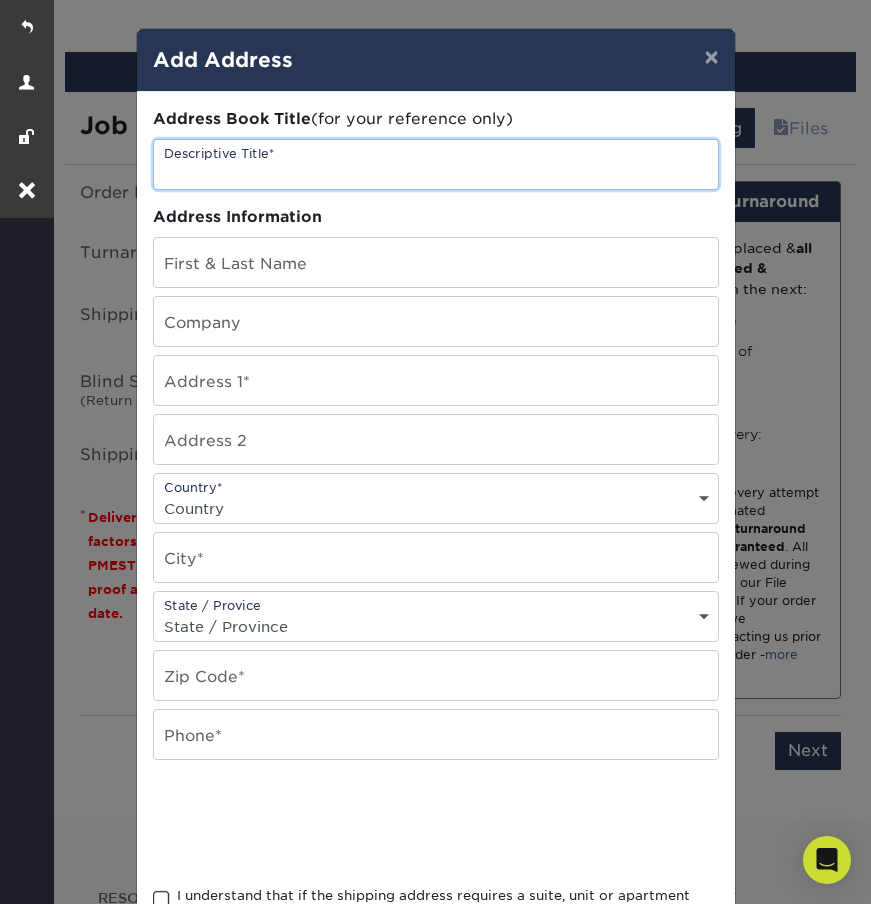 paste on "[FIRST] [LAST]" 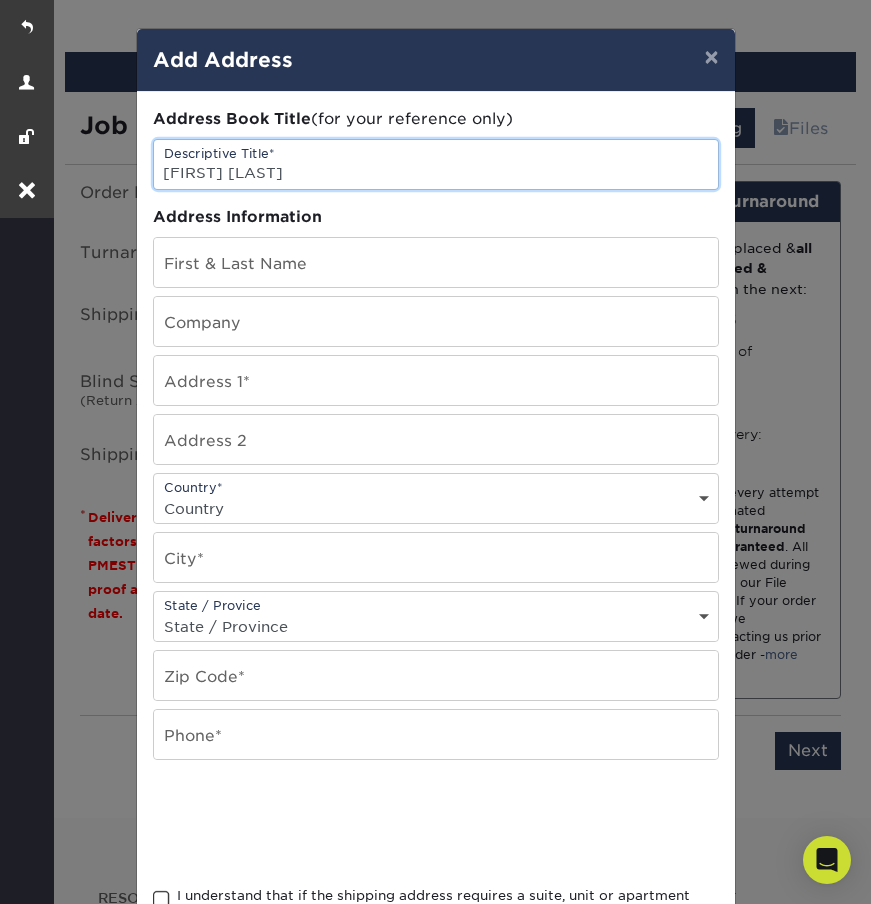 type on "[FIRST] [LAST]" 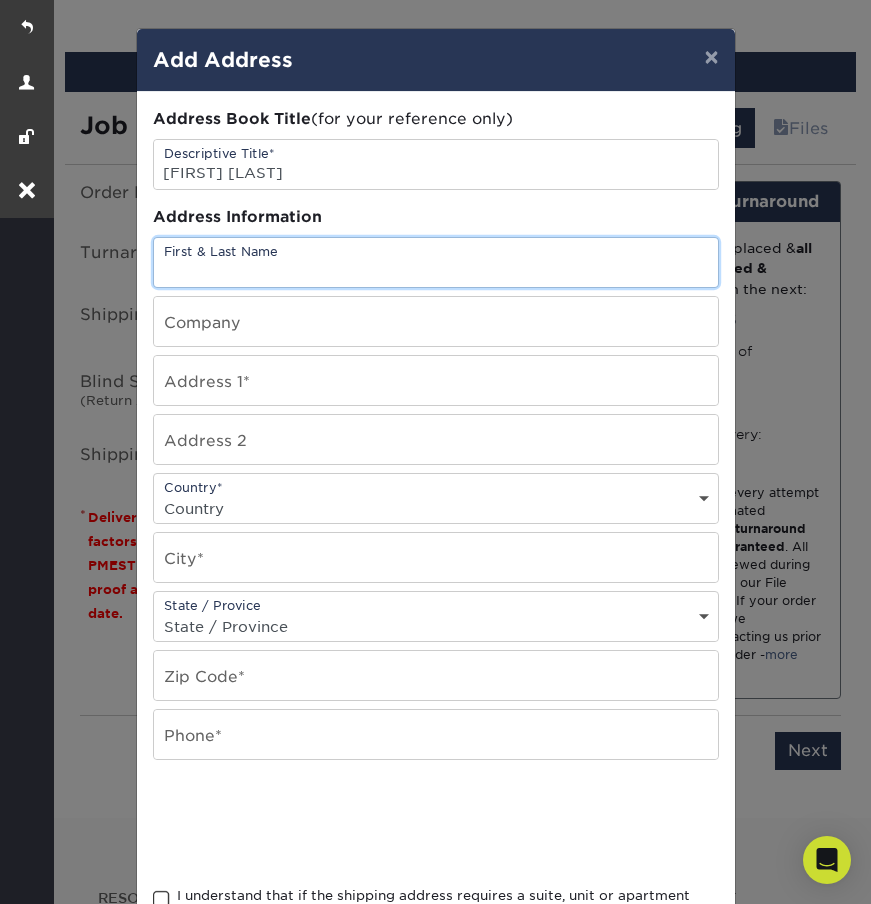 paste on "[FIRST] [LAST]" 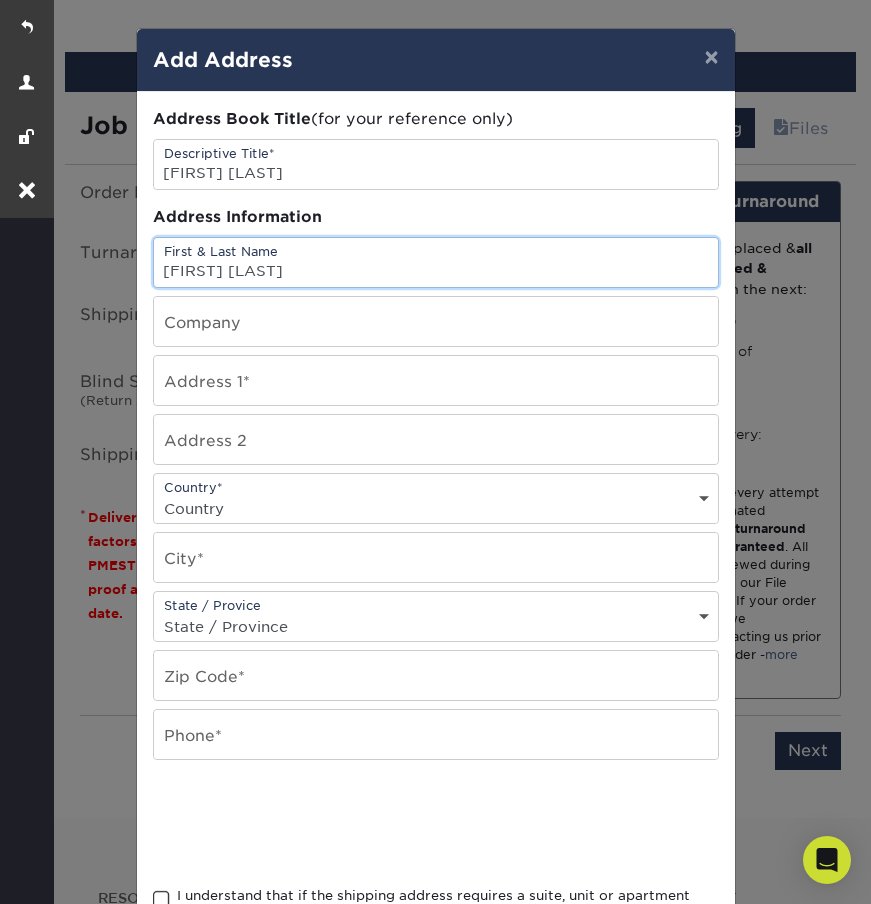type on "[FIRST] [LAST]" 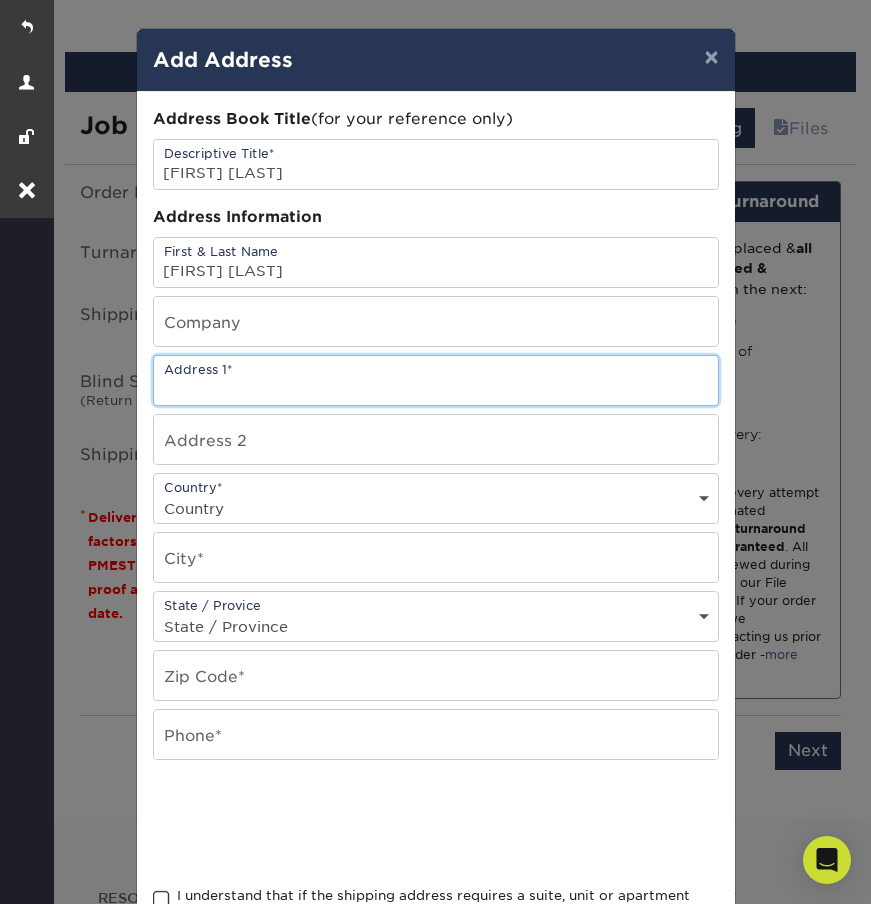 paste on "[NUMBER] [STREET]" 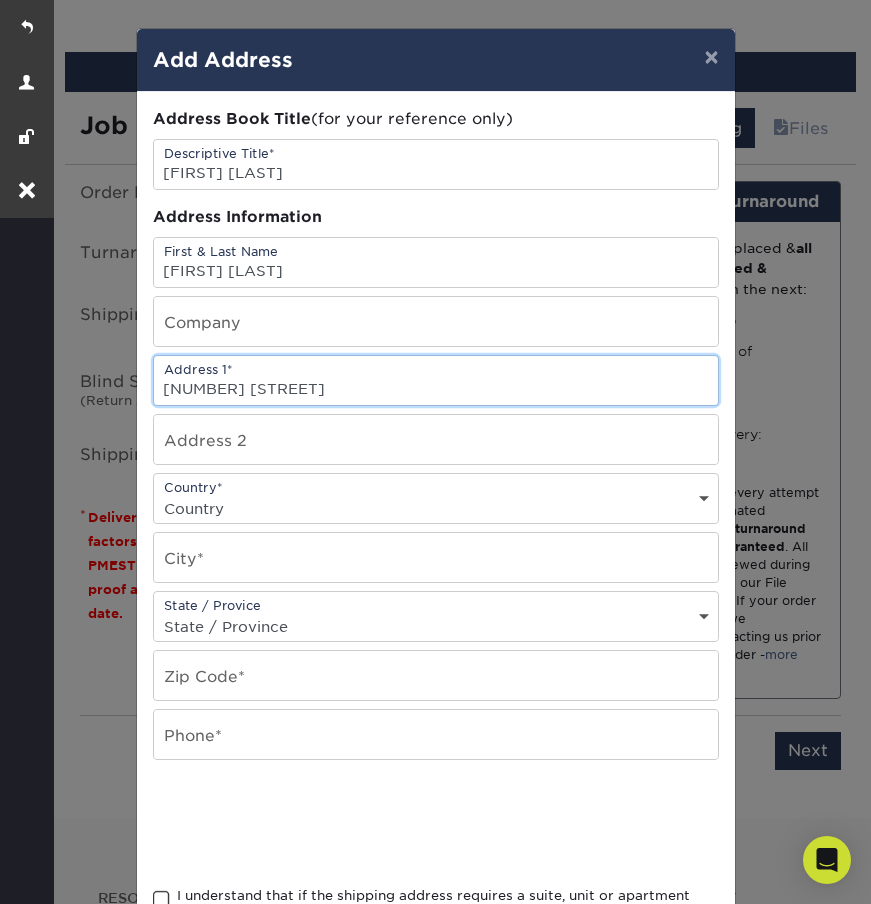 type on "[NUMBER] [STREET]" 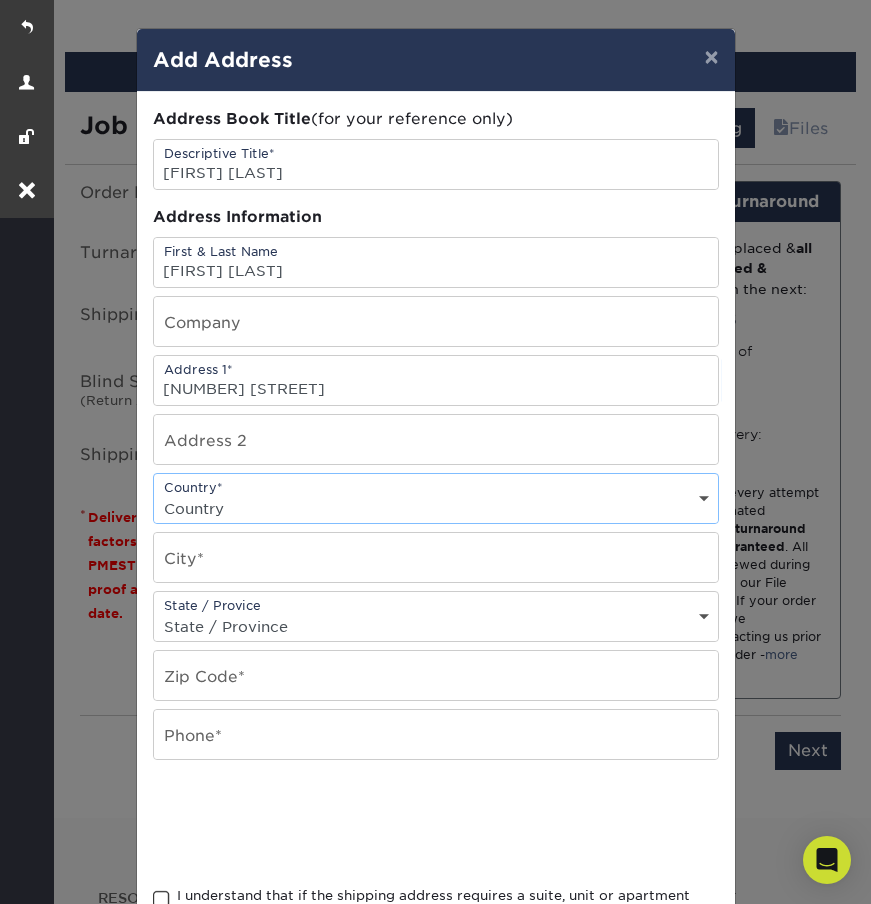 select on "US" 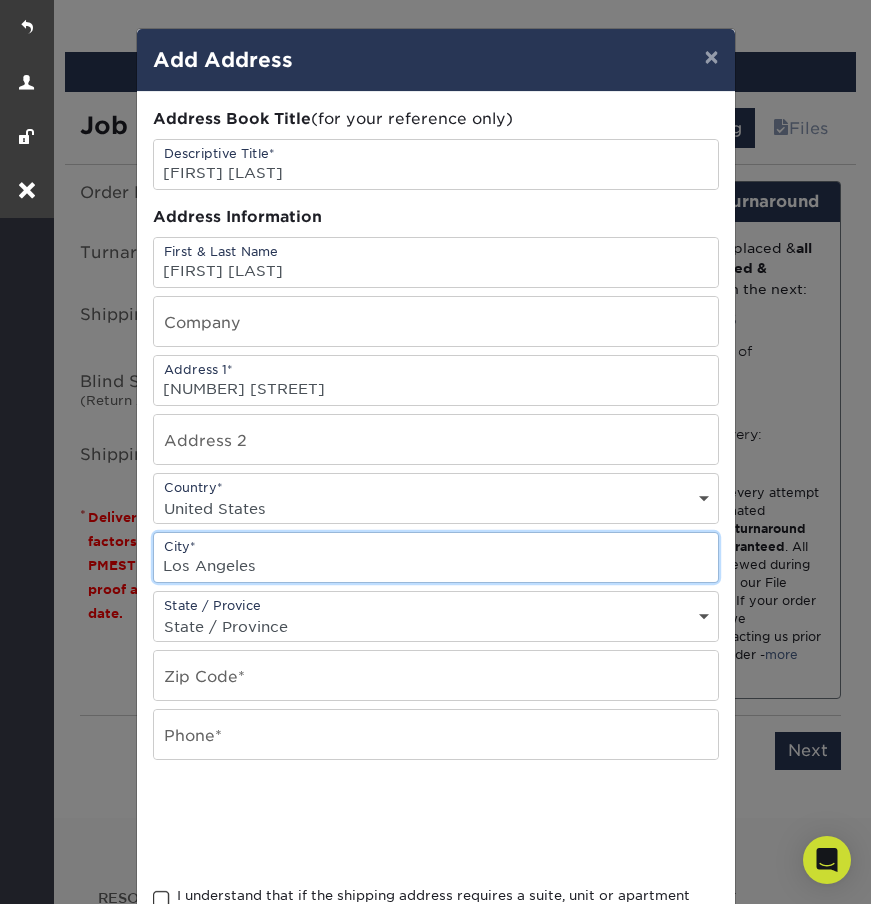 type on "Los Angeles" 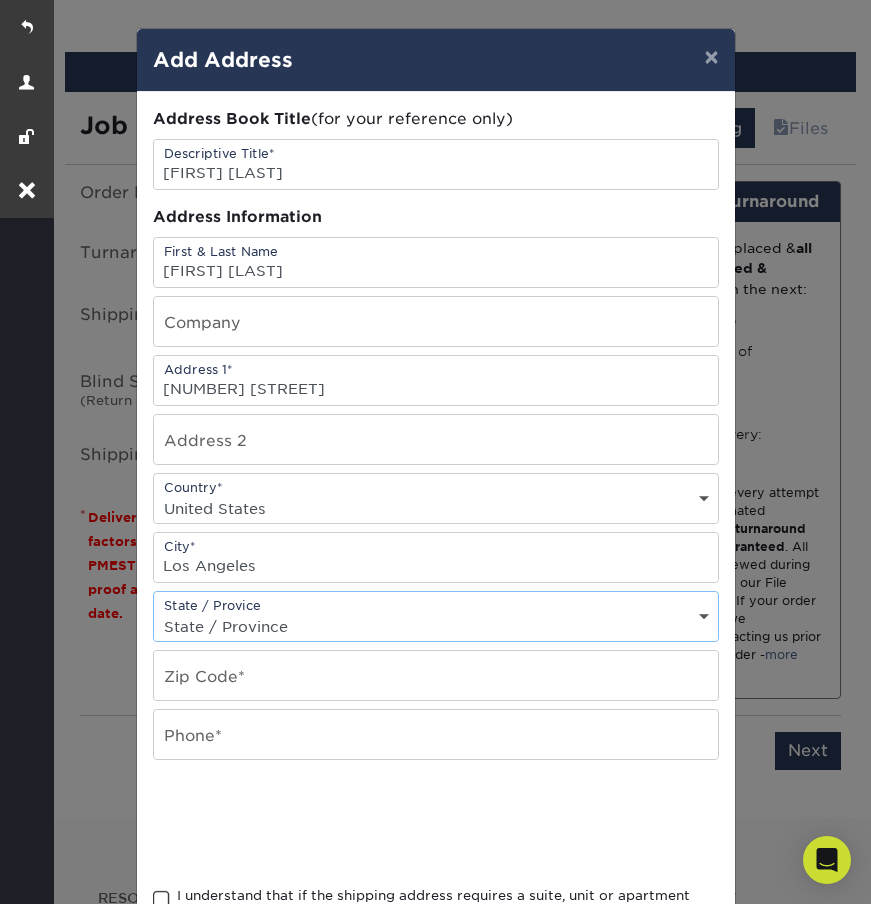 select on "CA" 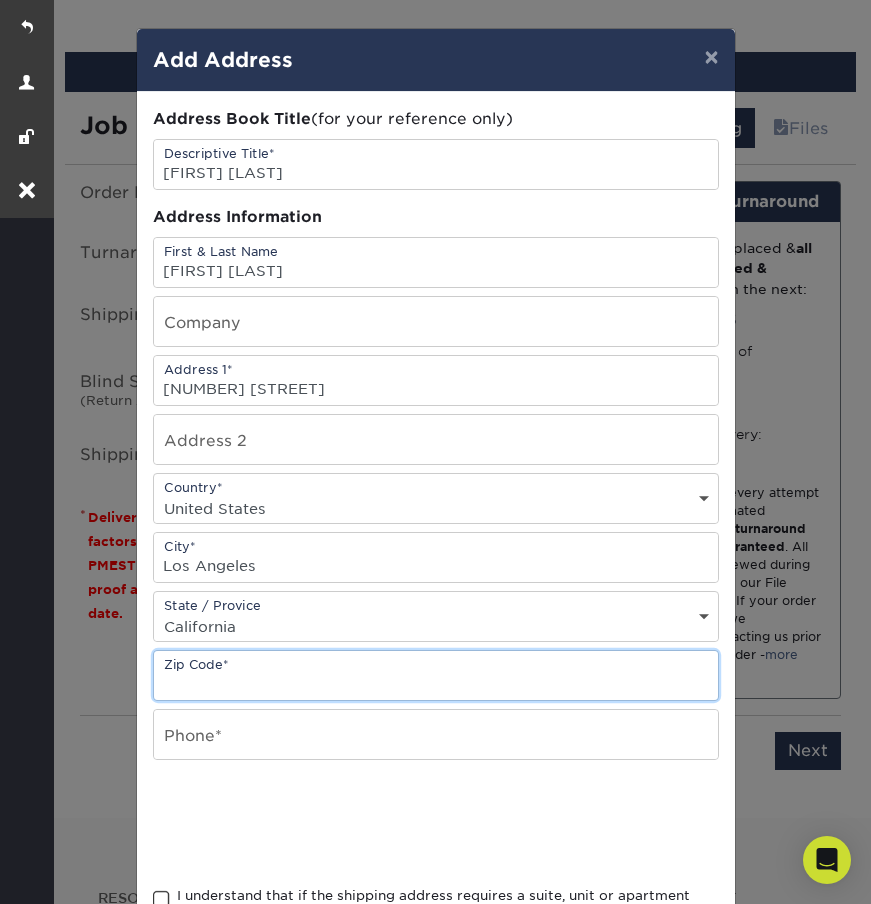 paste on "[POSTAL_CODE]" 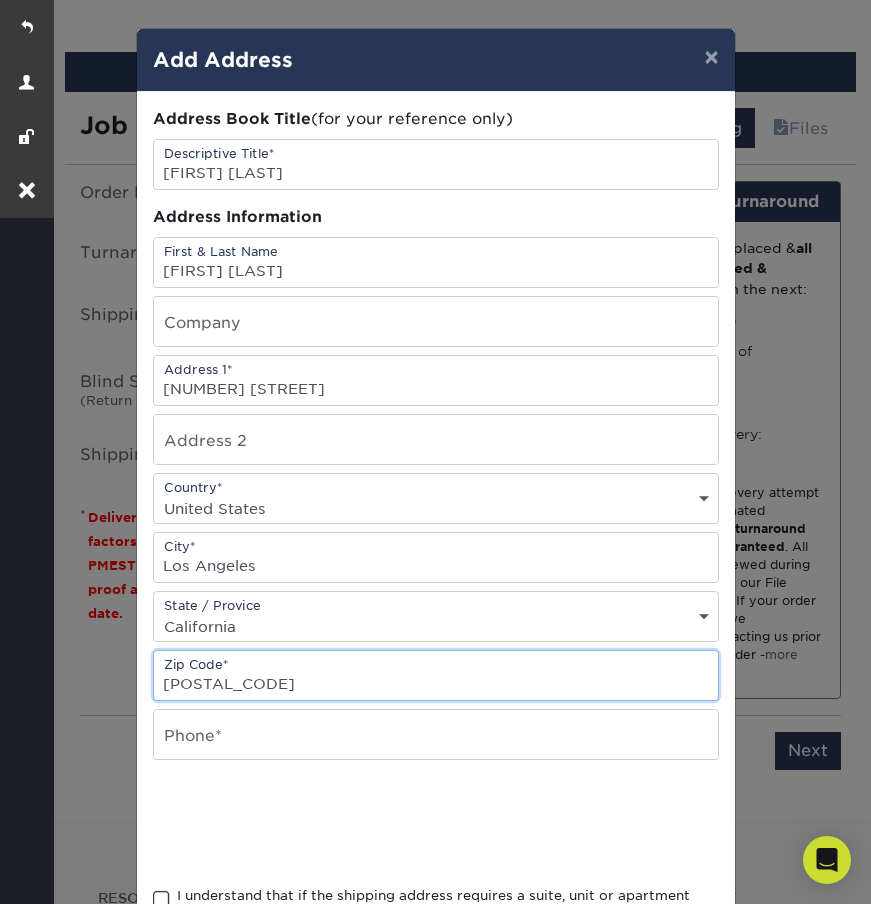 type on "[POSTAL_CODE]" 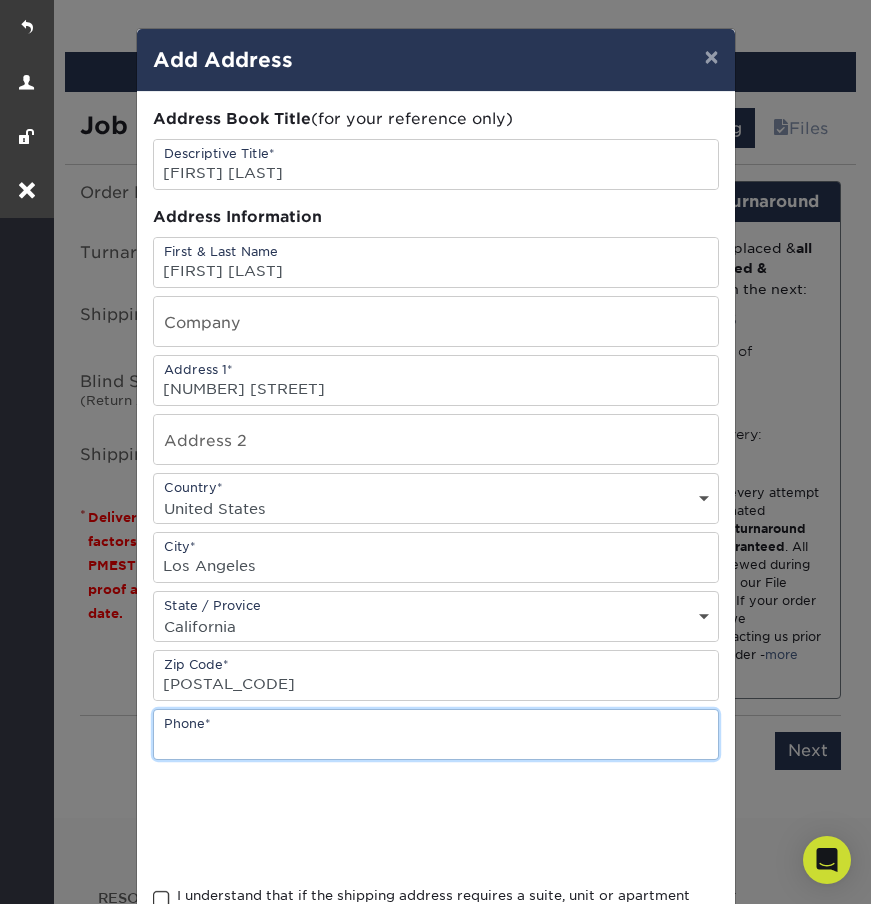 paste on "([PHONE])" 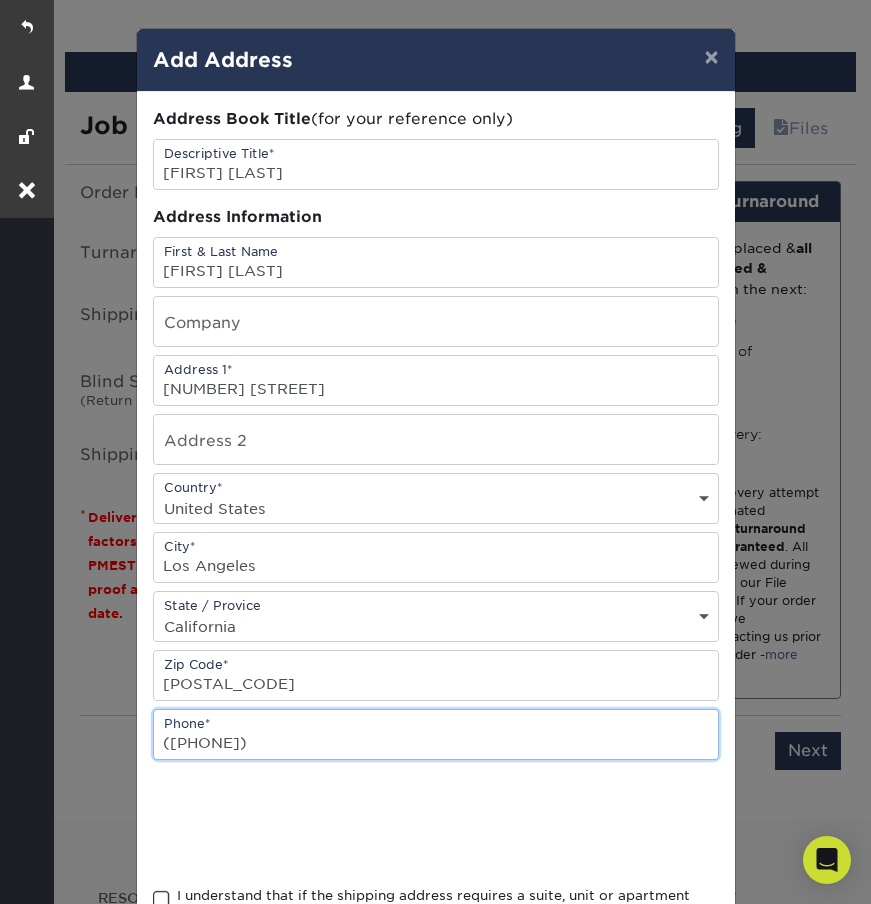 type on "([PHONE])" 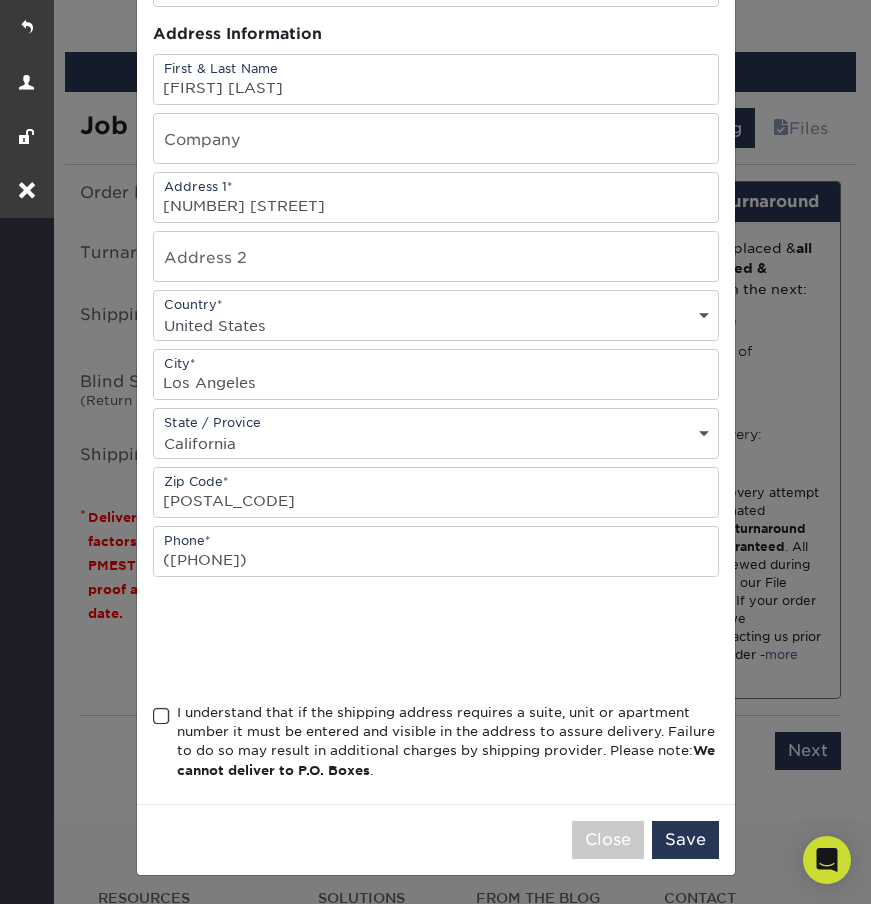 scroll, scrollTop: 188, scrollLeft: 0, axis: vertical 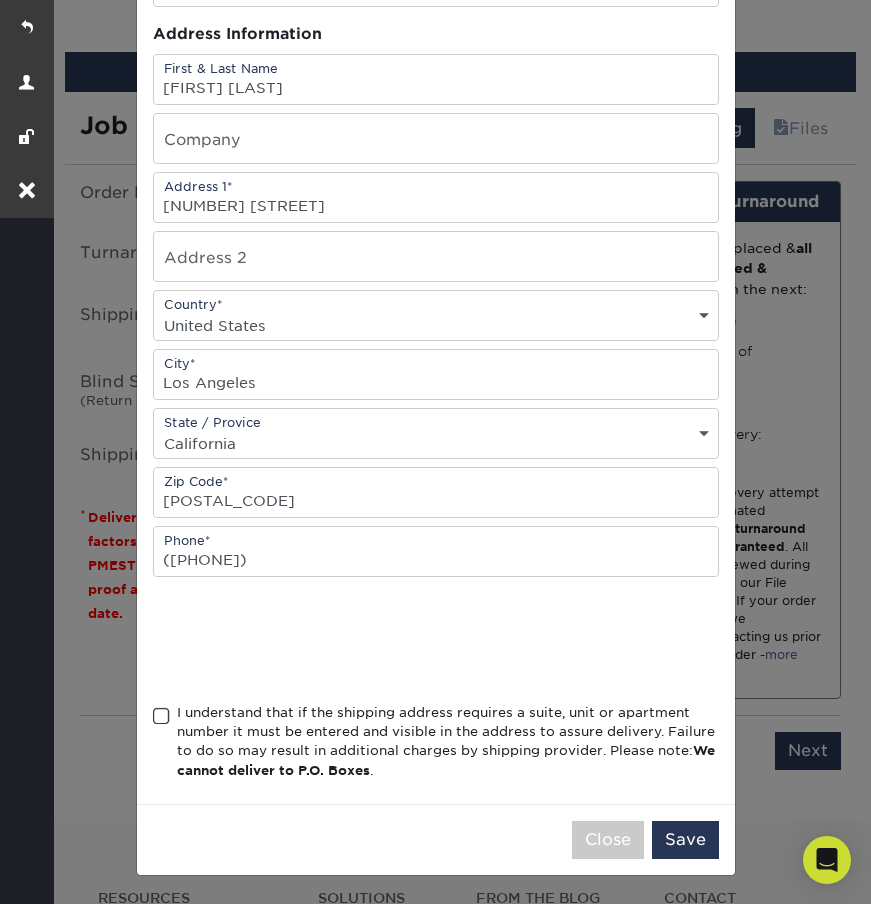 click at bounding box center (161, 716) 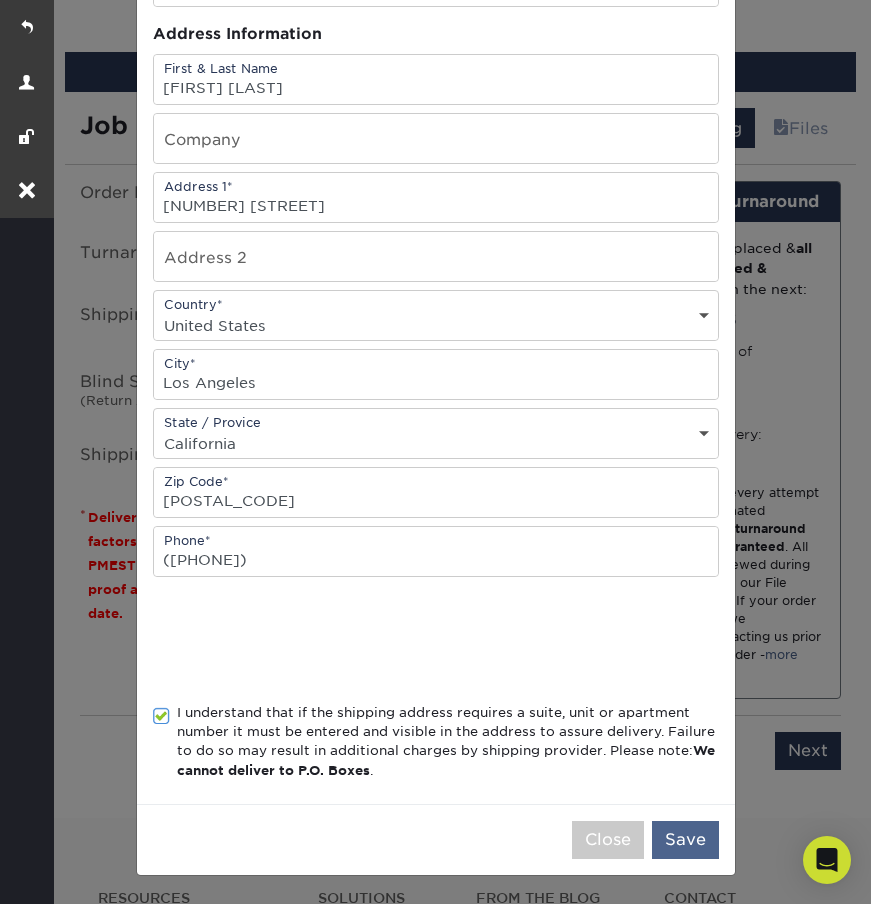 click on "Save" at bounding box center [685, 840] 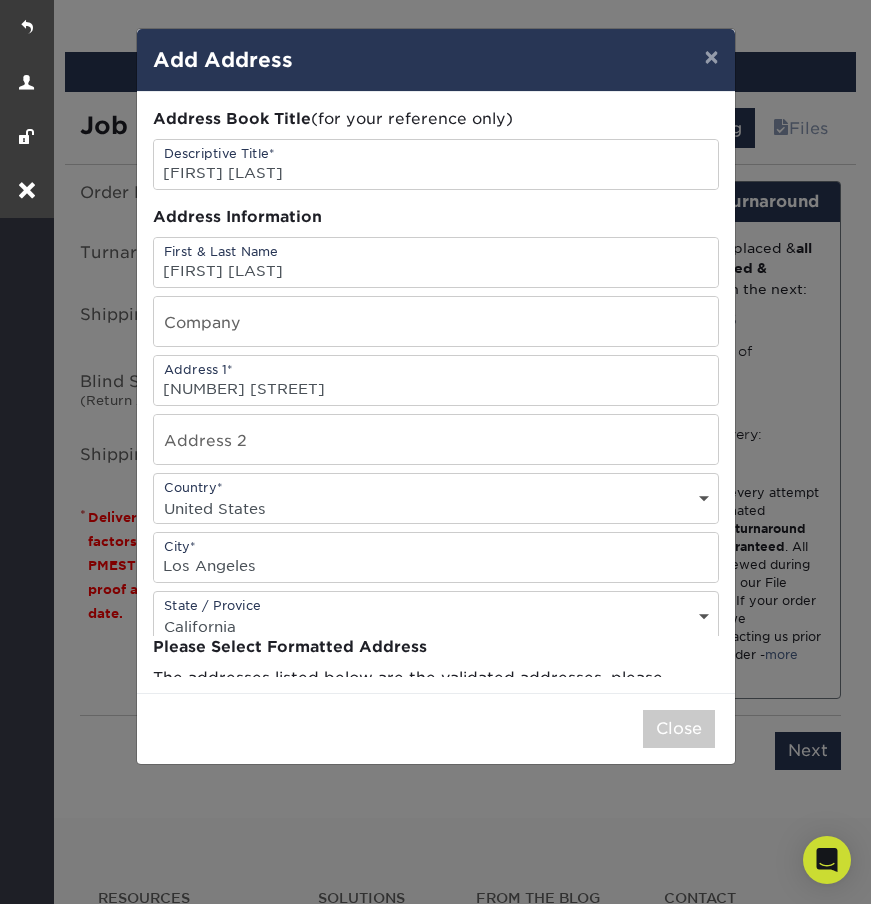 scroll, scrollTop: 0, scrollLeft: 0, axis: both 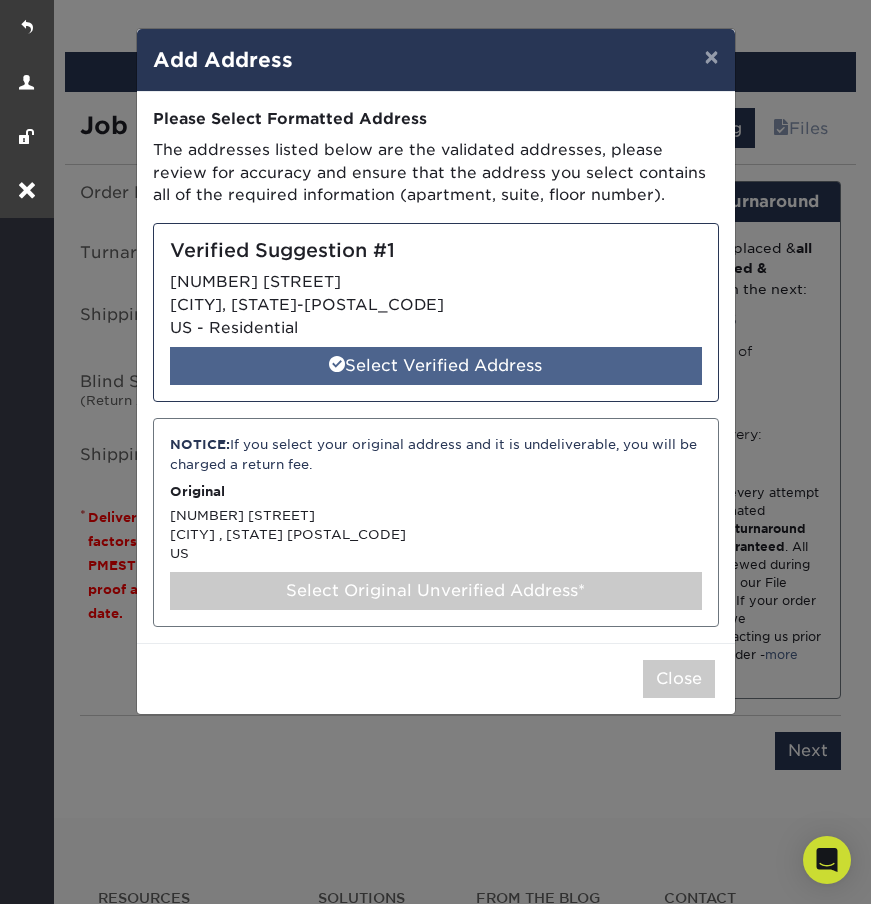 click on "Select Verified Address" at bounding box center [436, 366] 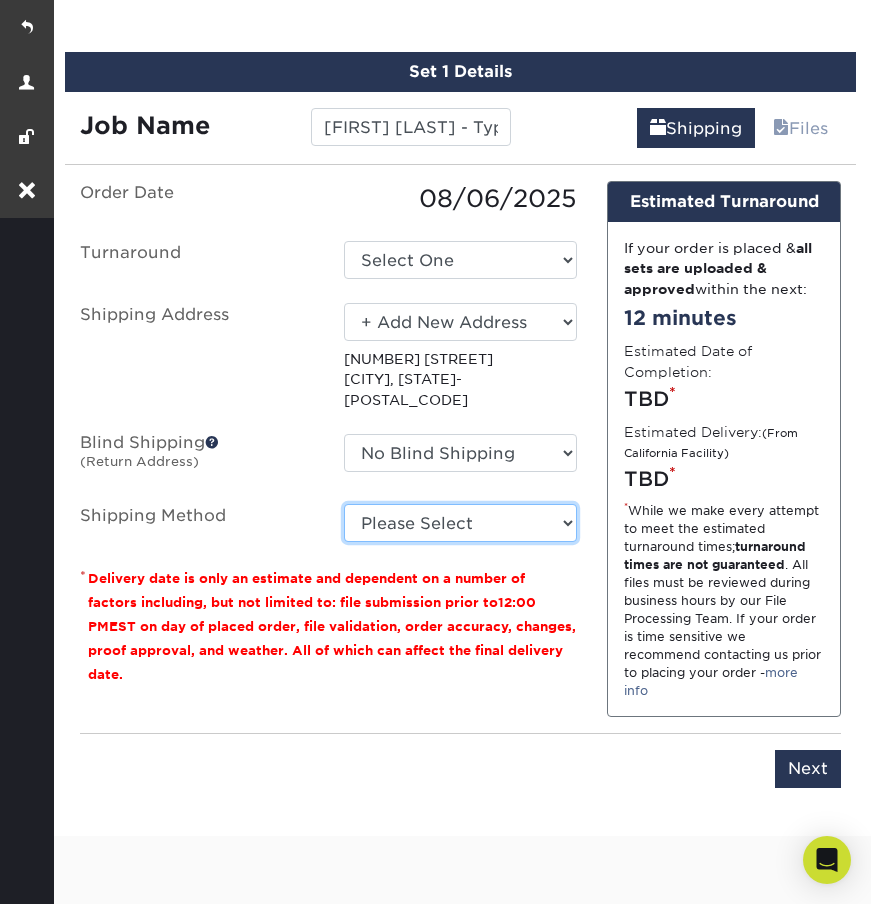 select on "03" 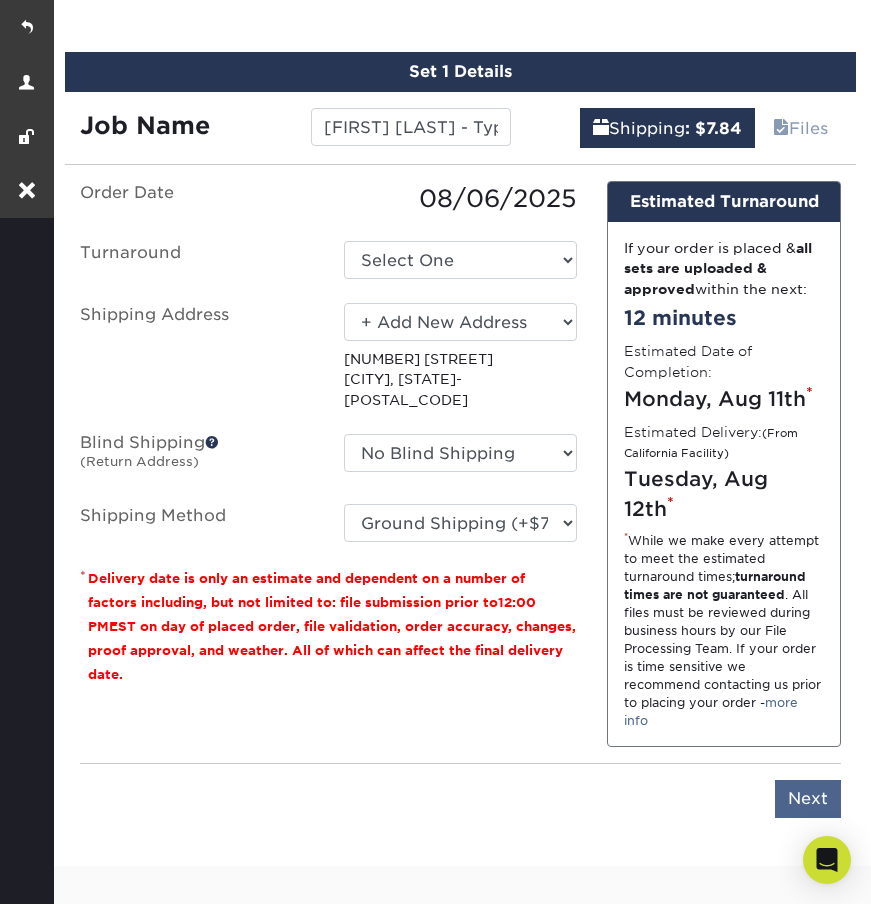 click on "Next" at bounding box center (808, 799) 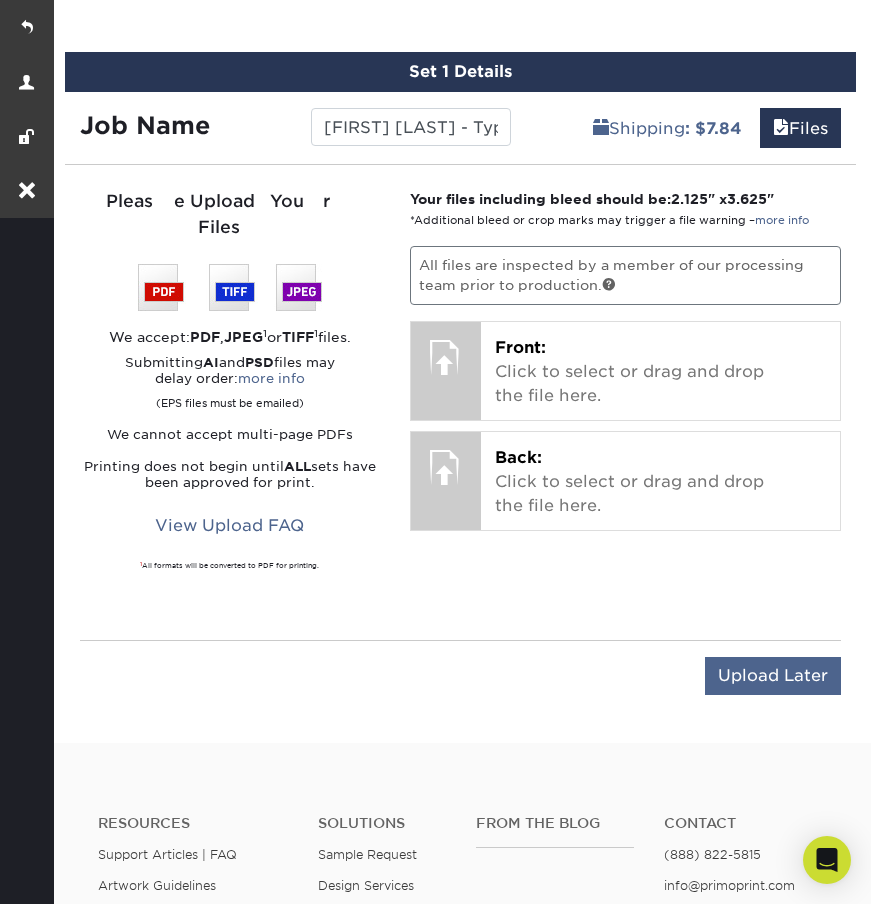 click on "Upload Later" at bounding box center [773, 676] 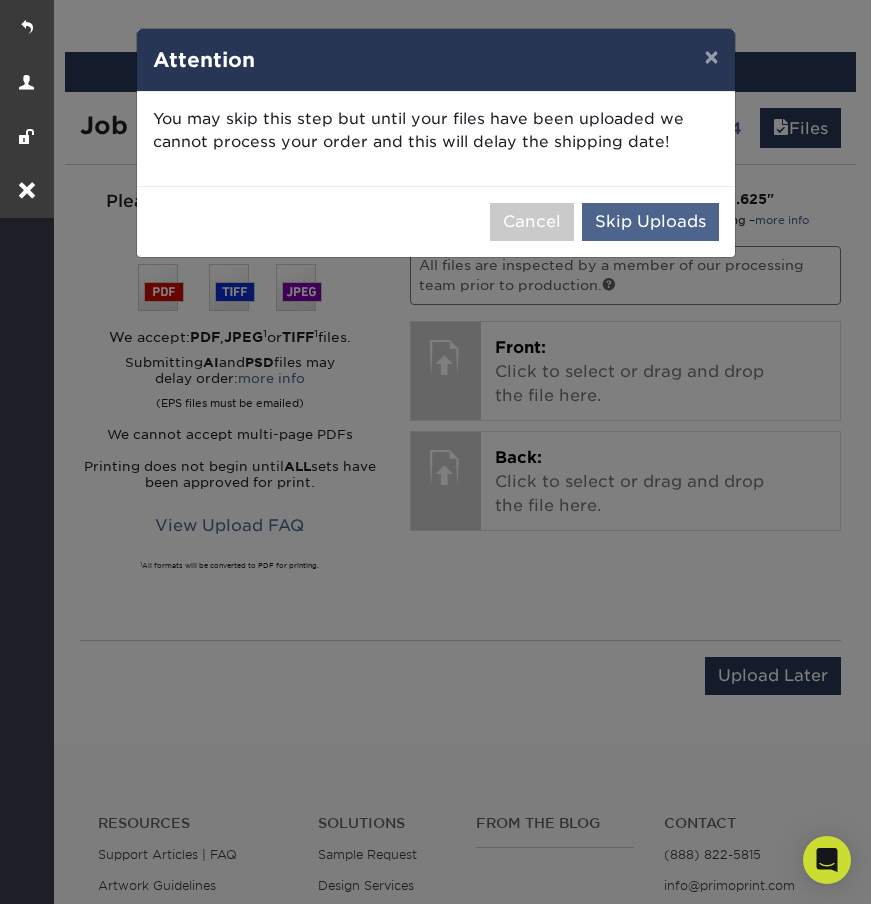 click on "Skip Uploads" at bounding box center (650, 222) 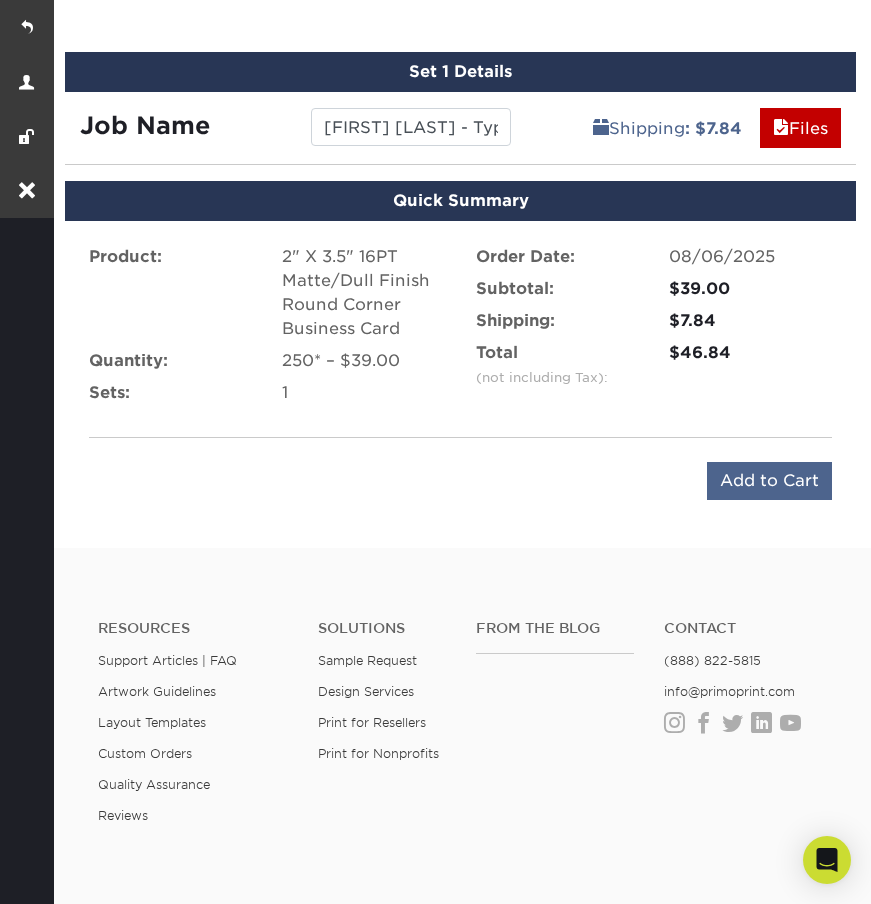 click on "Add to Cart" at bounding box center (769, 481) 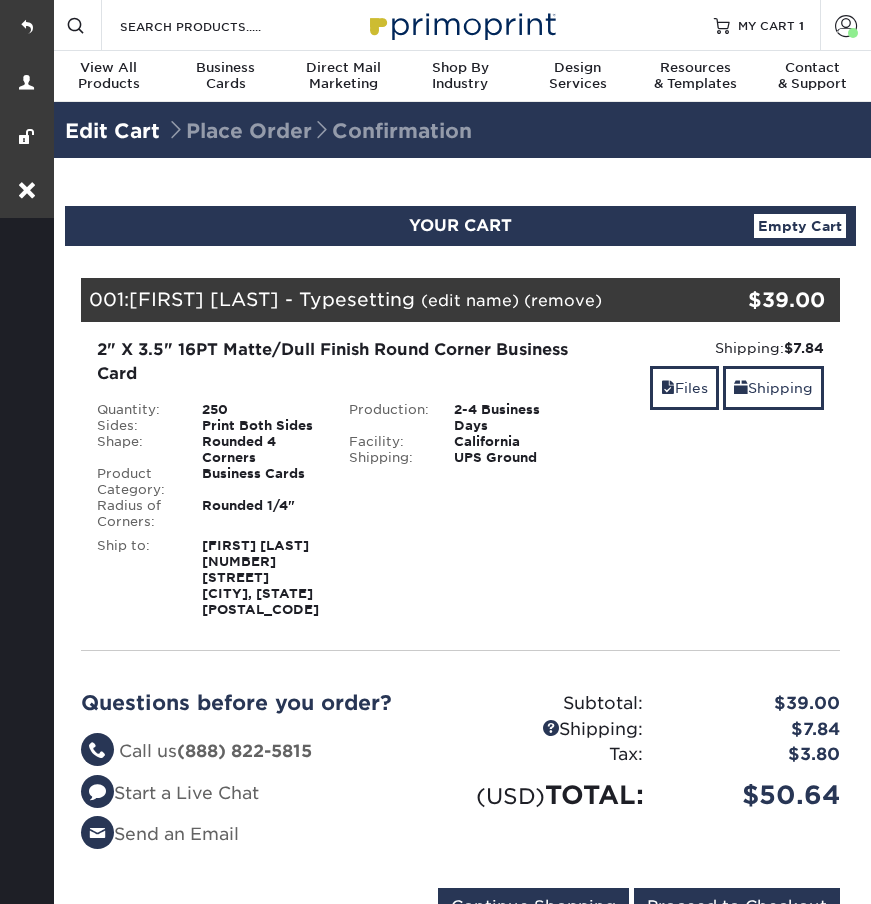 scroll, scrollTop: 0, scrollLeft: 0, axis: both 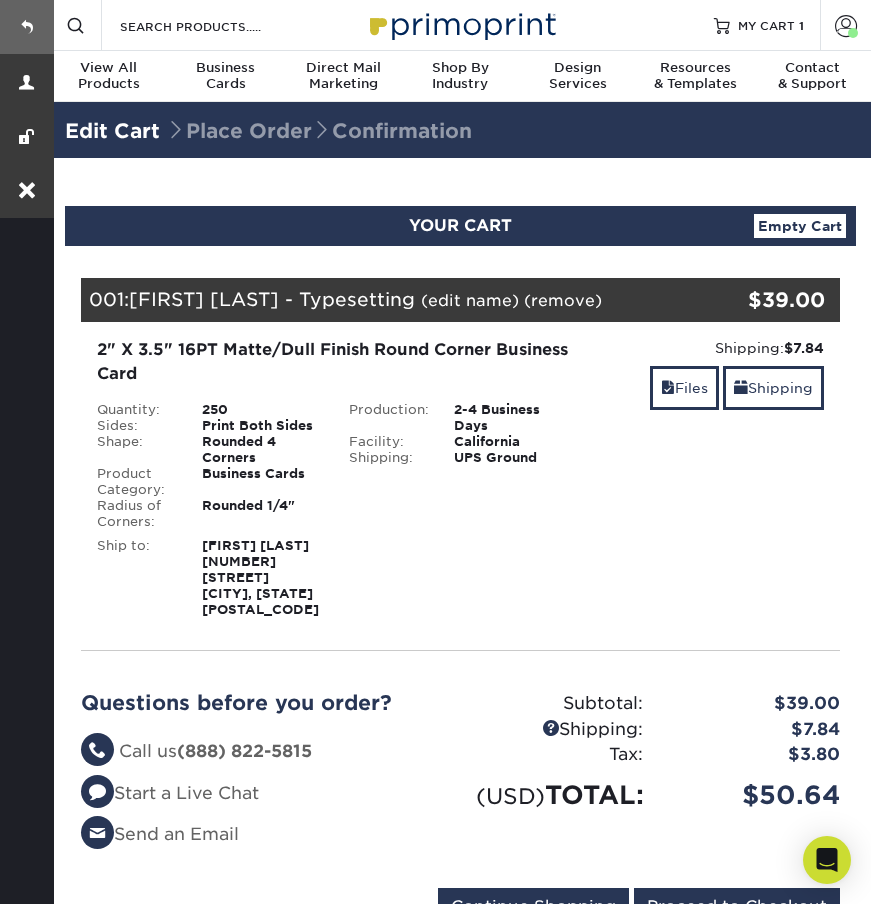 click at bounding box center (27, 27) 